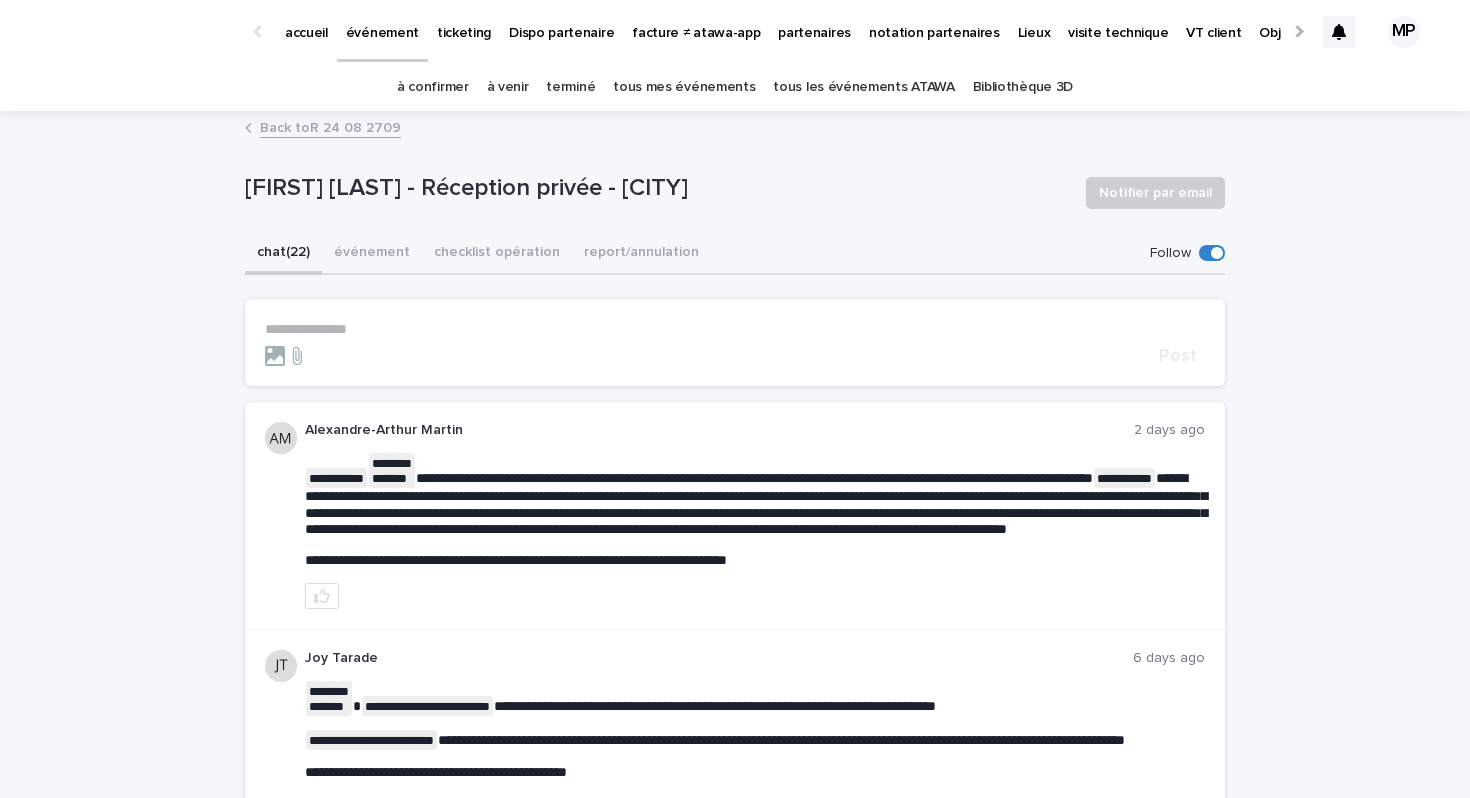 scroll, scrollTop: 0, scrollLeft: 0, axis: both 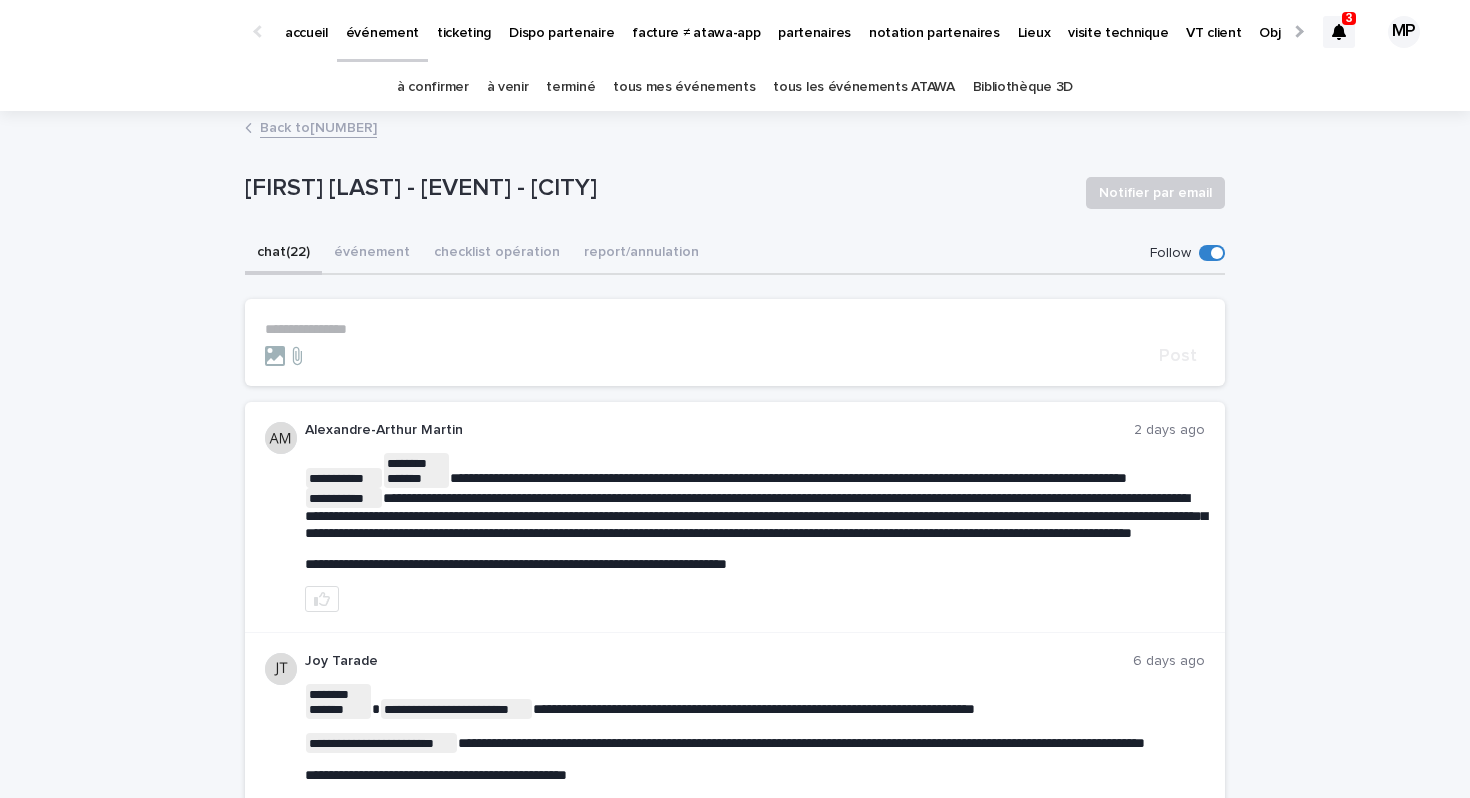click on "événement" at bounding box center (382, 29) 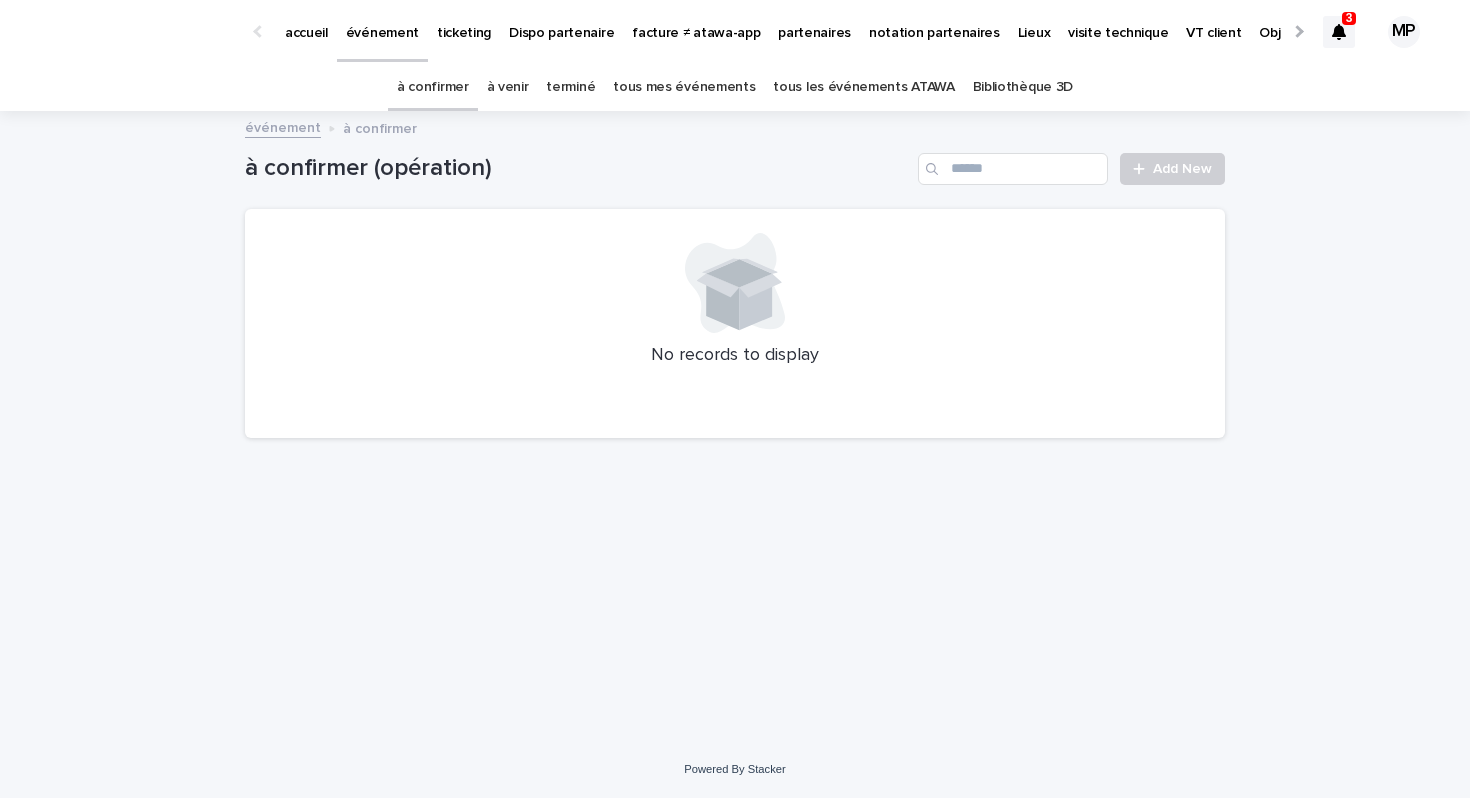 click on "tous les événements ATAWA" at bounding box center (863, 87) 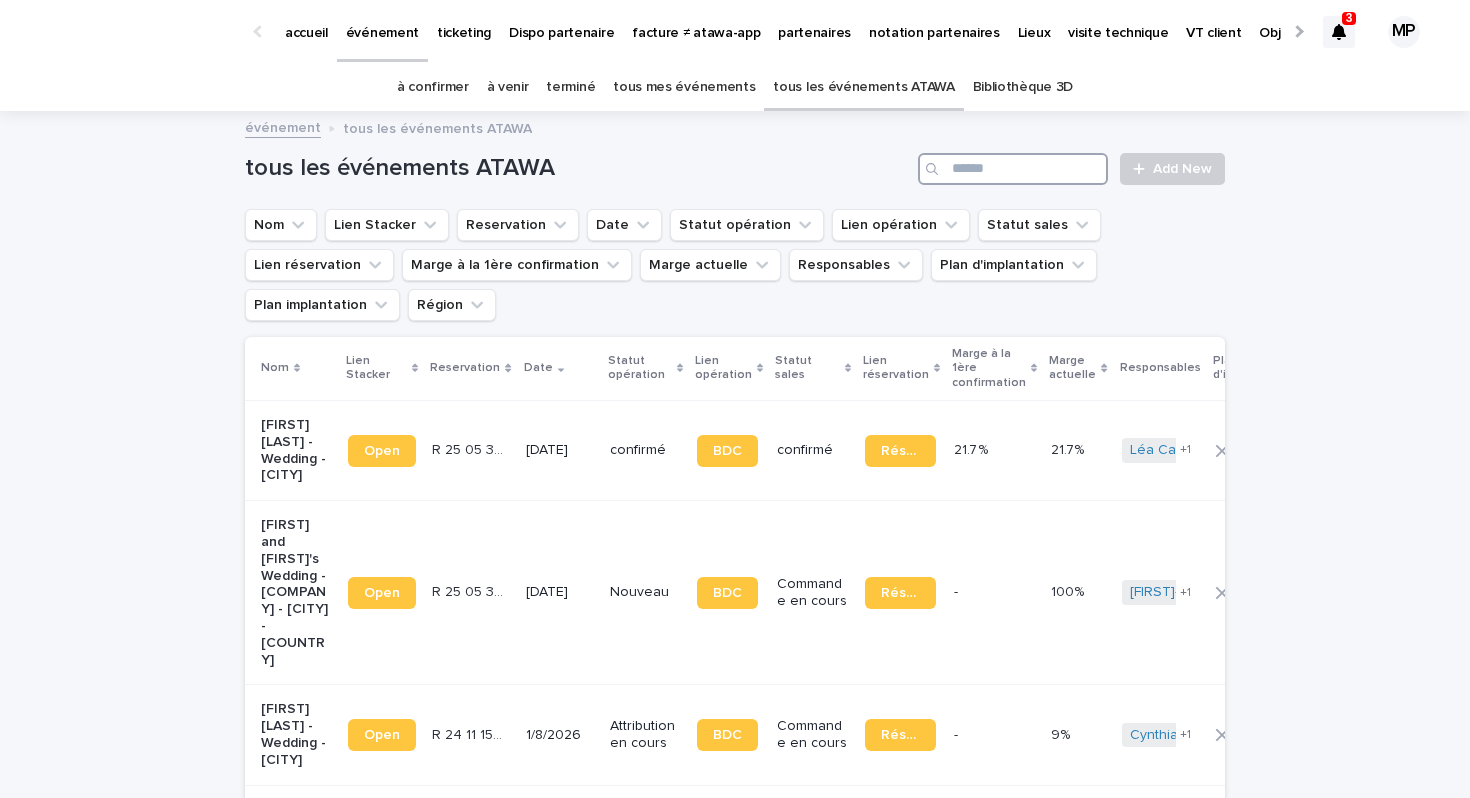 click at bounding box center (1013, 169) 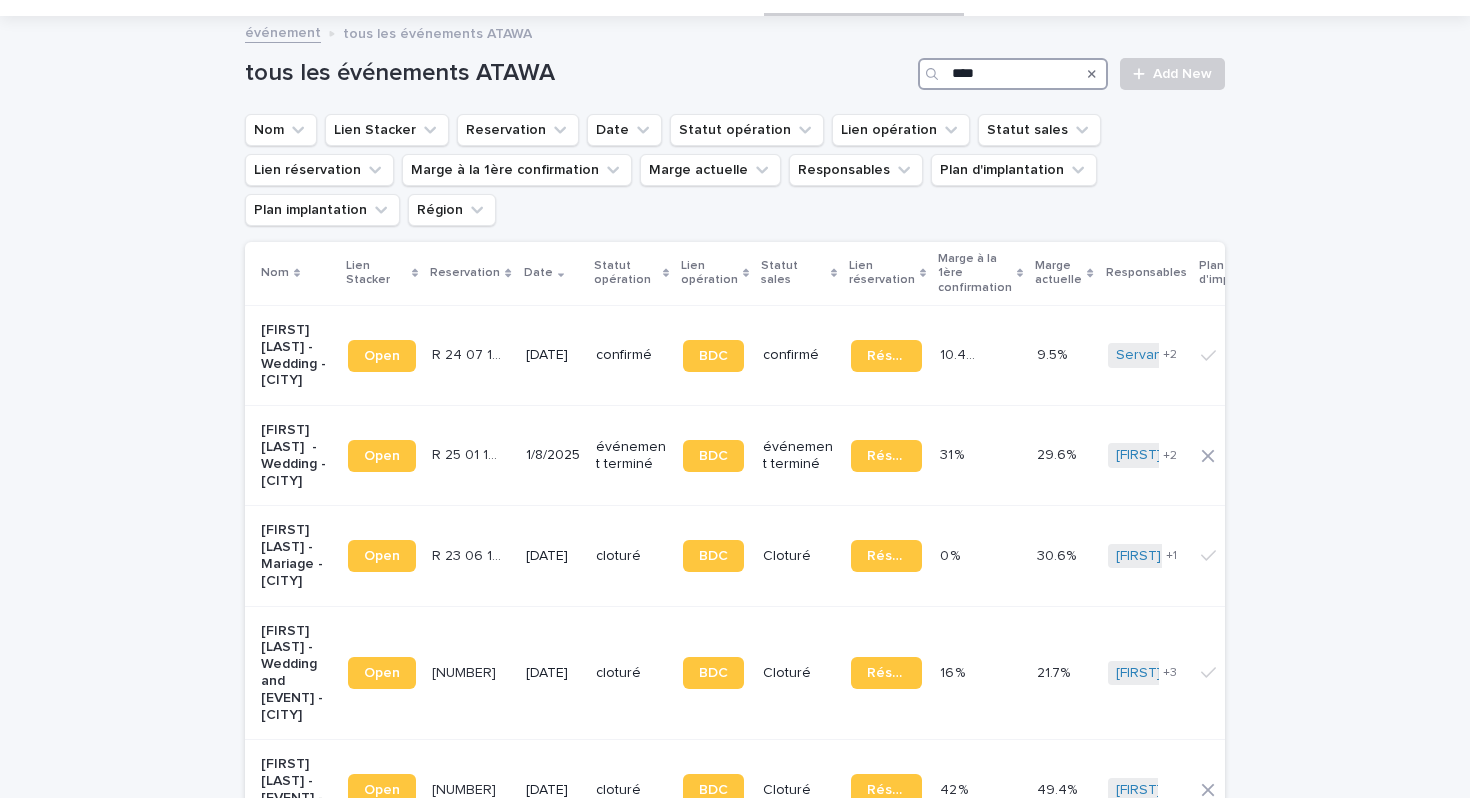 scroll, scrollTop: 96, scrollLeft: 0, axis: vertical 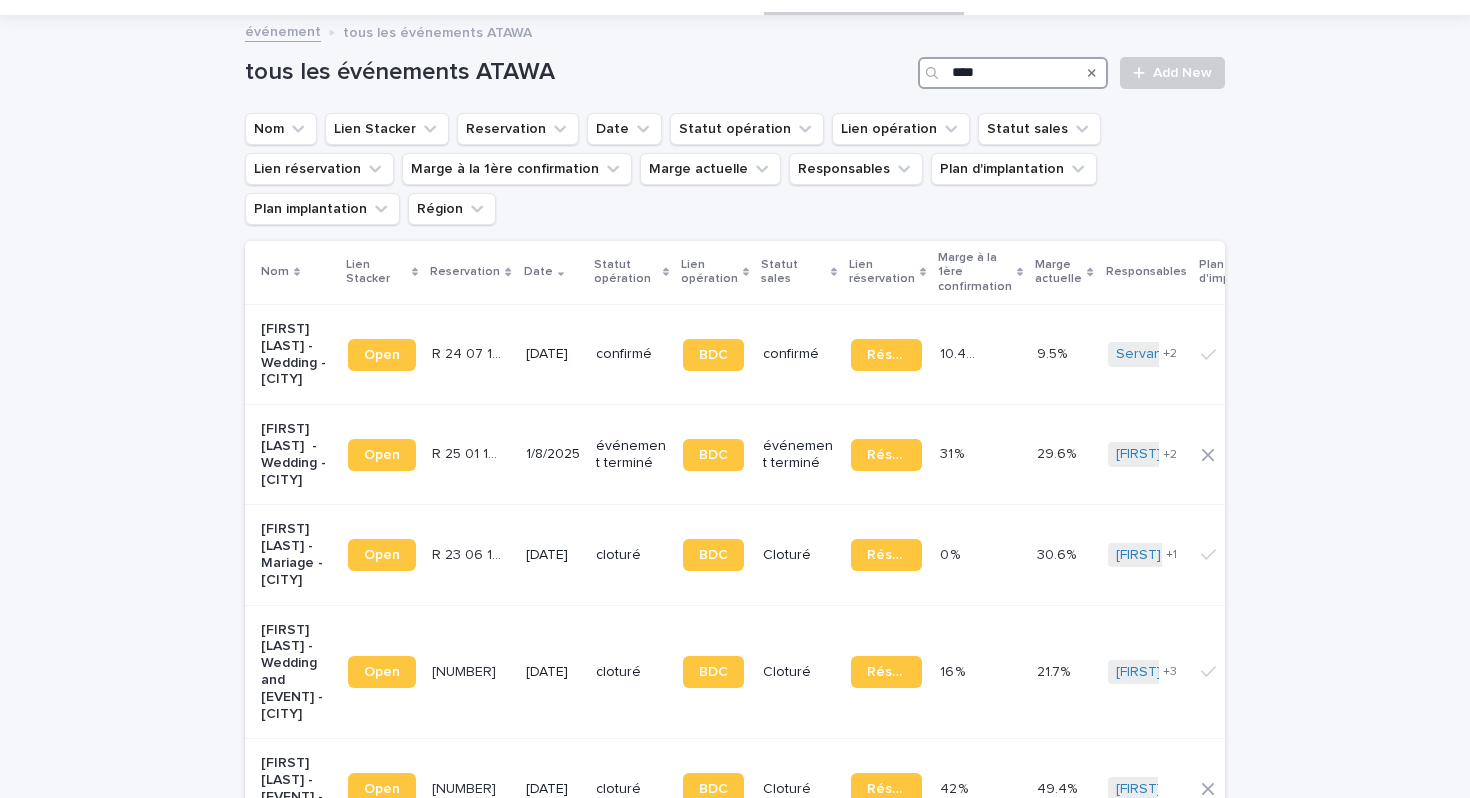 type on "****" 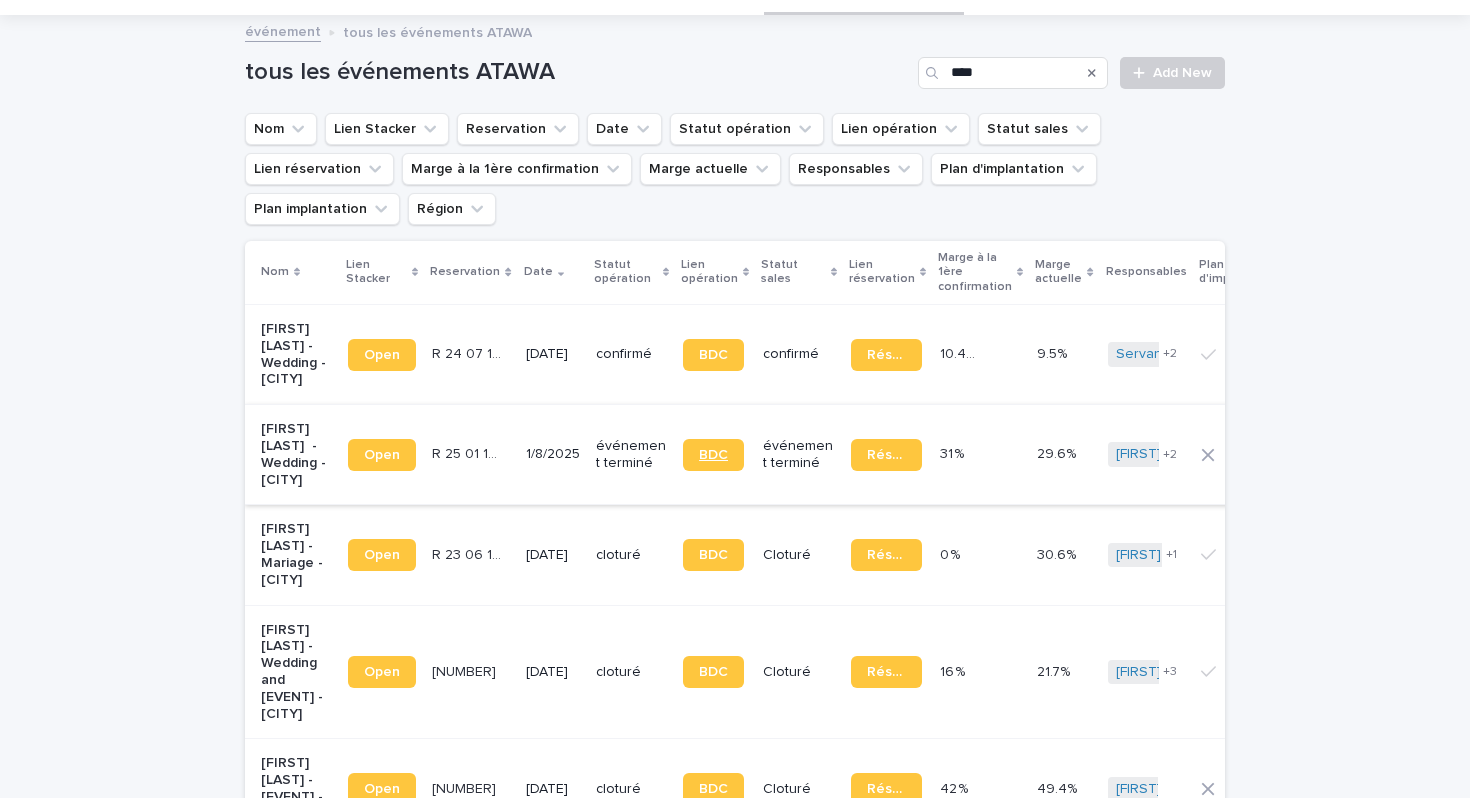 click on "BDC" at bounding box center [713, 455] 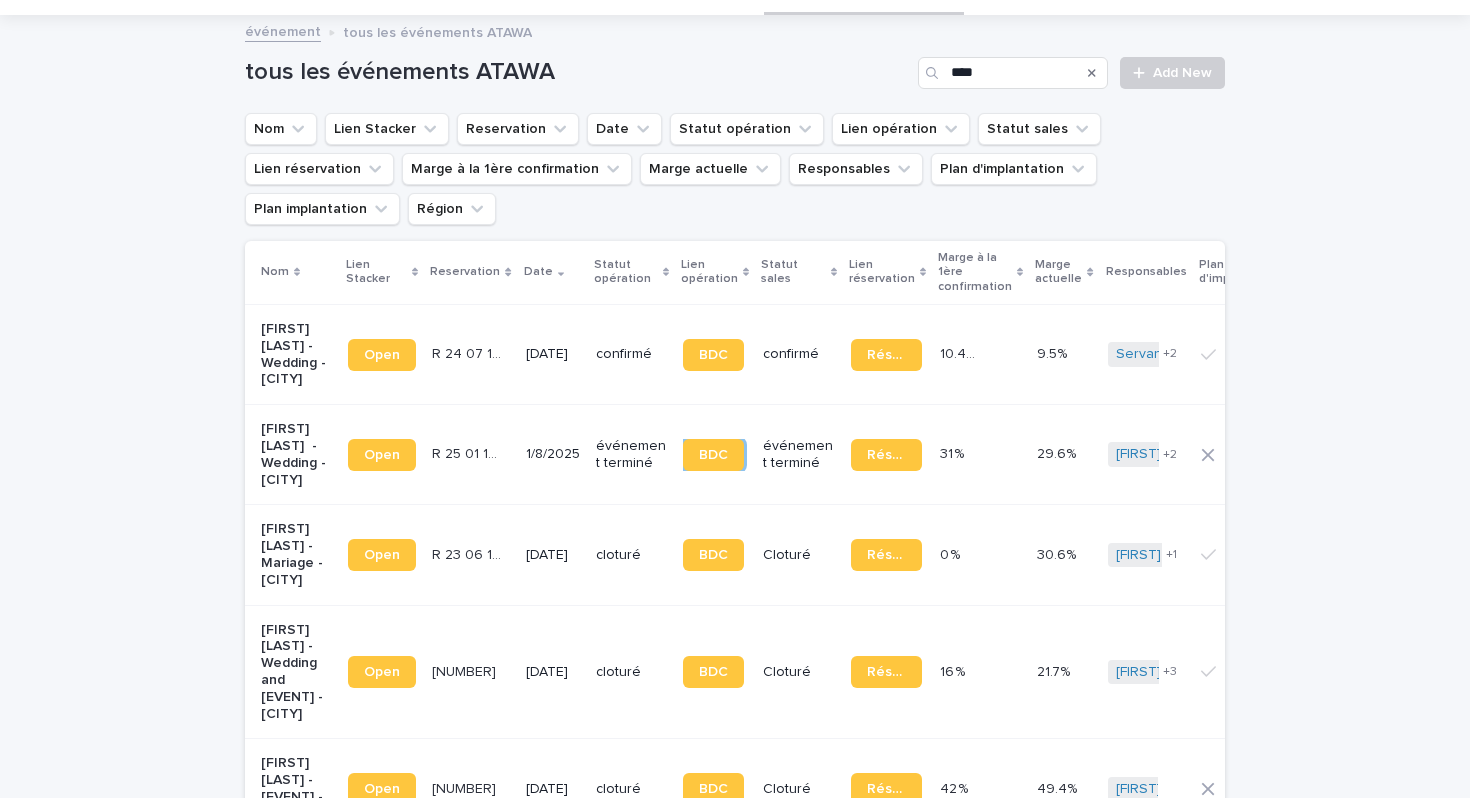 click on "[FIRST] [LAST]  - Wedding - [CITY]" at bounding box center (296, 454) 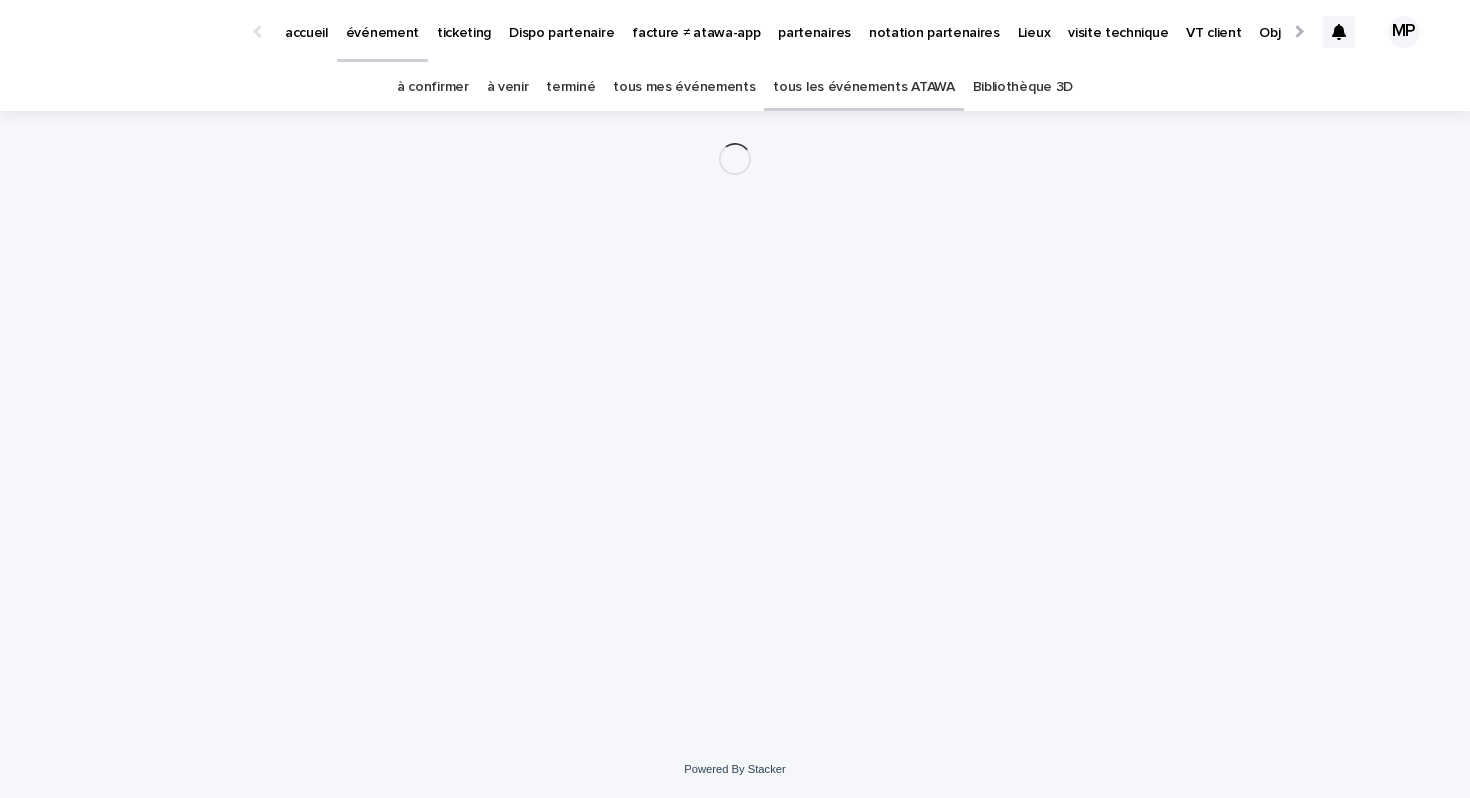 scroll, scrollTop: 0, scrollLeft: 0, axis: both 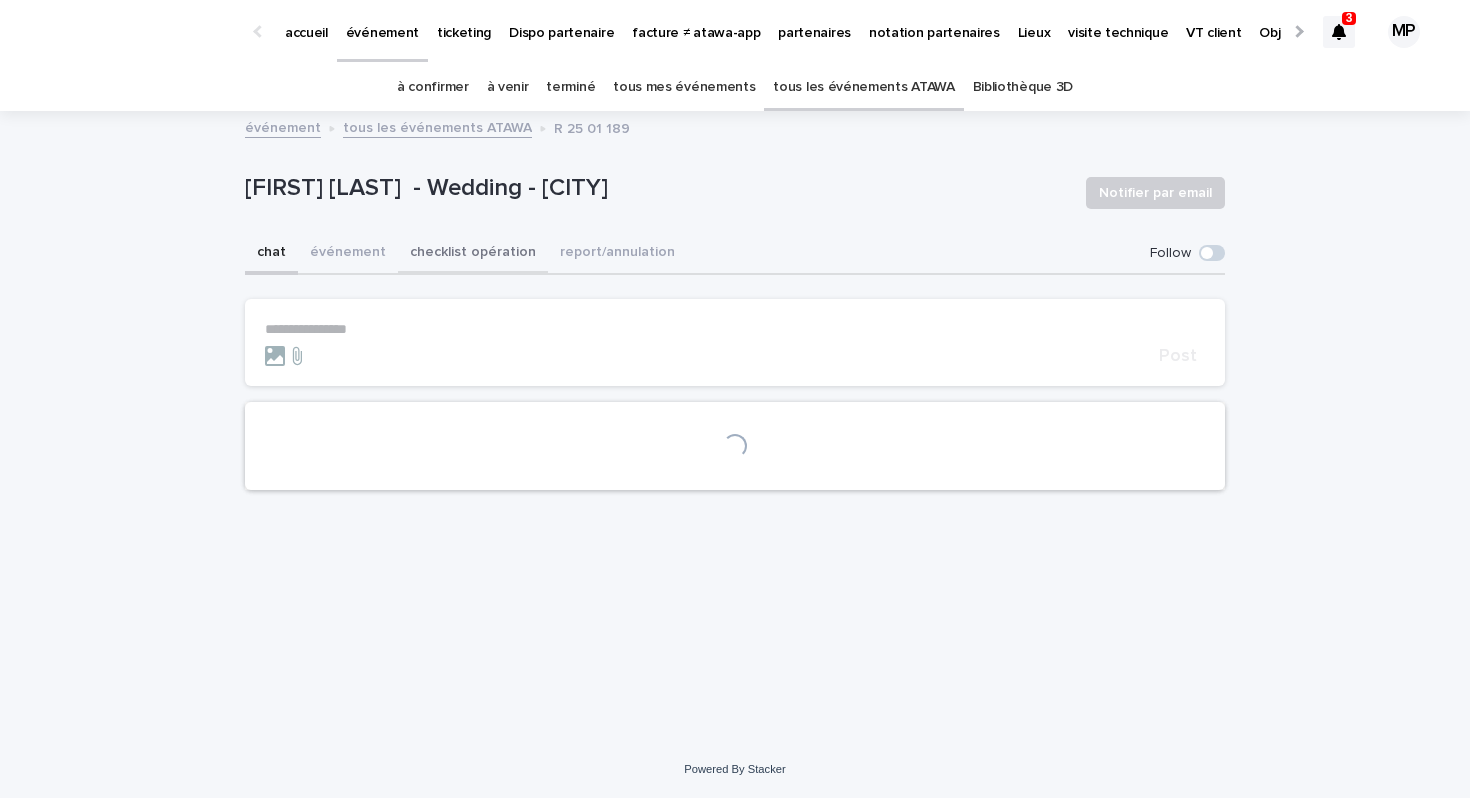 click on "checklist opération" at bounding box center [473, 254] 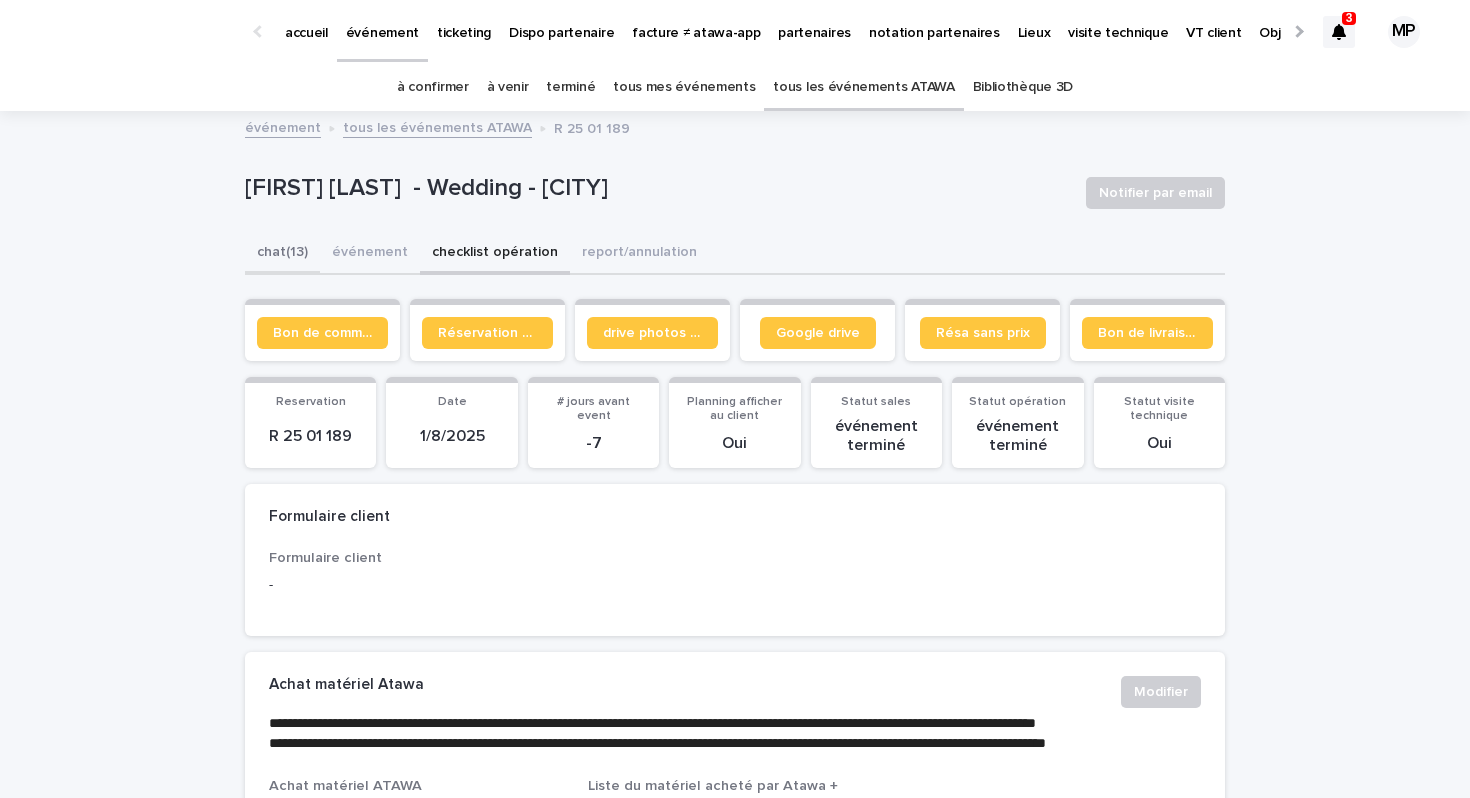 click on "chat  (13)" at bounding box center (282, 254) 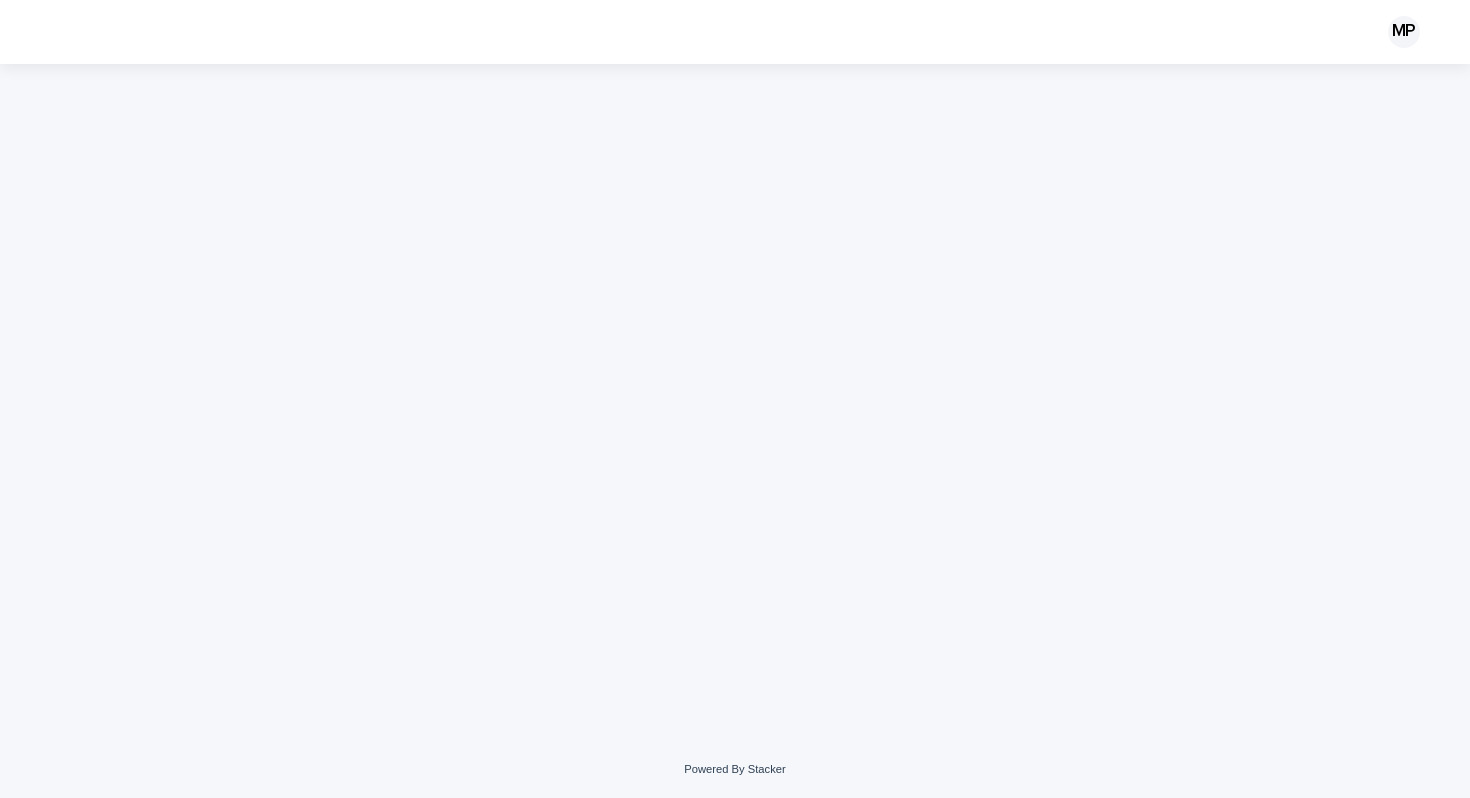 scroll, scrollTop: 0, scrollLeft: 0, axis: both 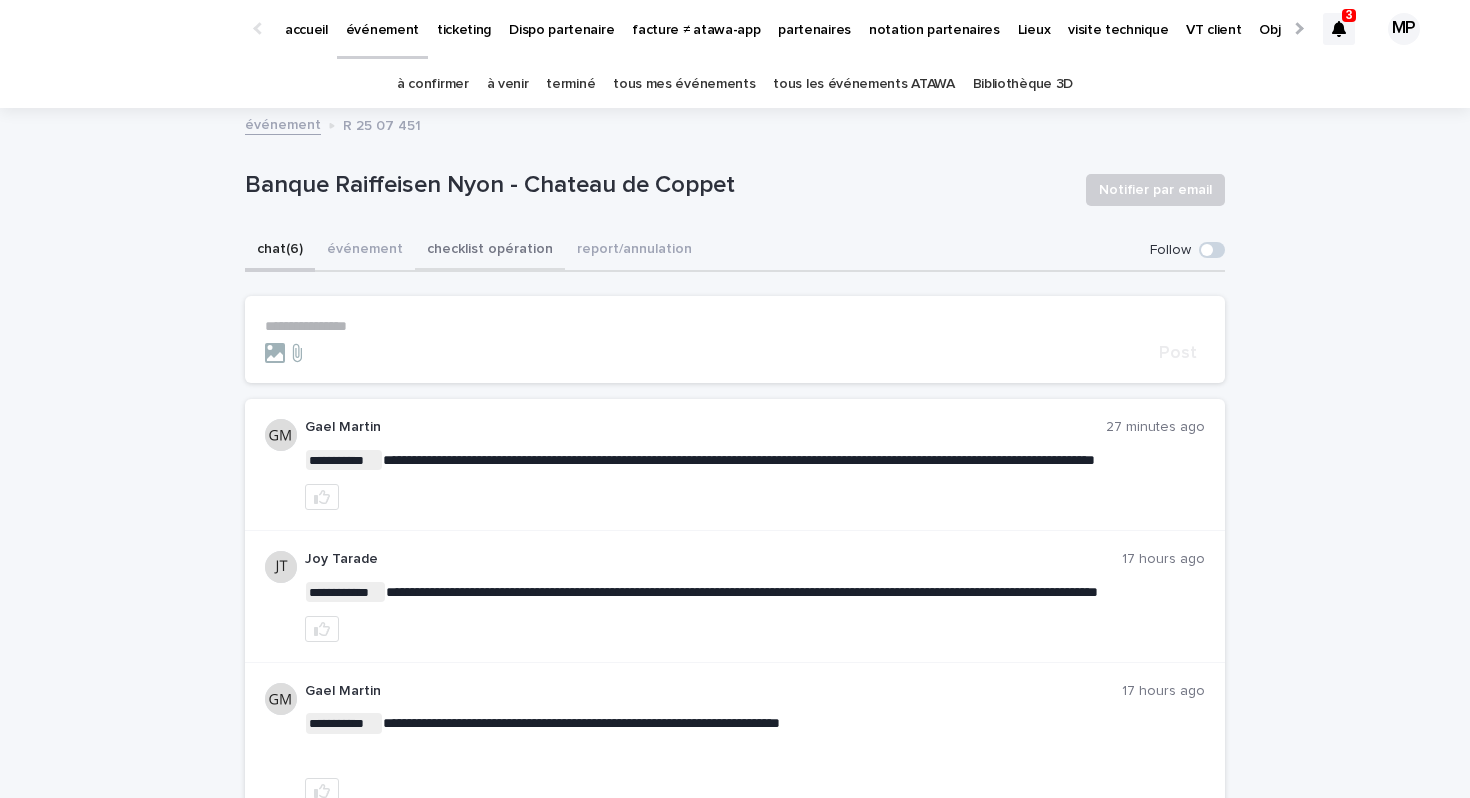 click on "checklist opération" at bounding box center [490, 251] 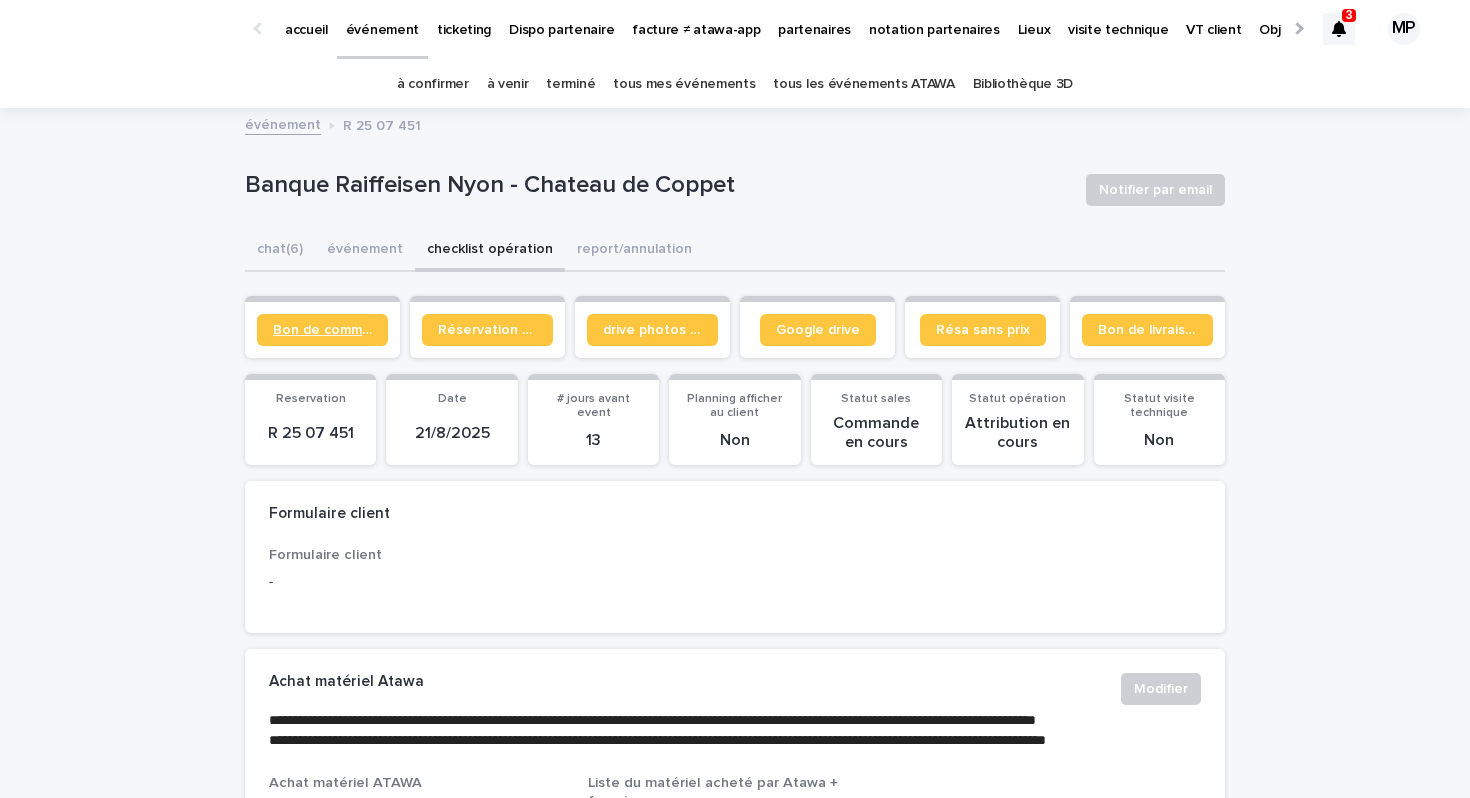 click on "Bon de commande" at bounding box center (322, 330) 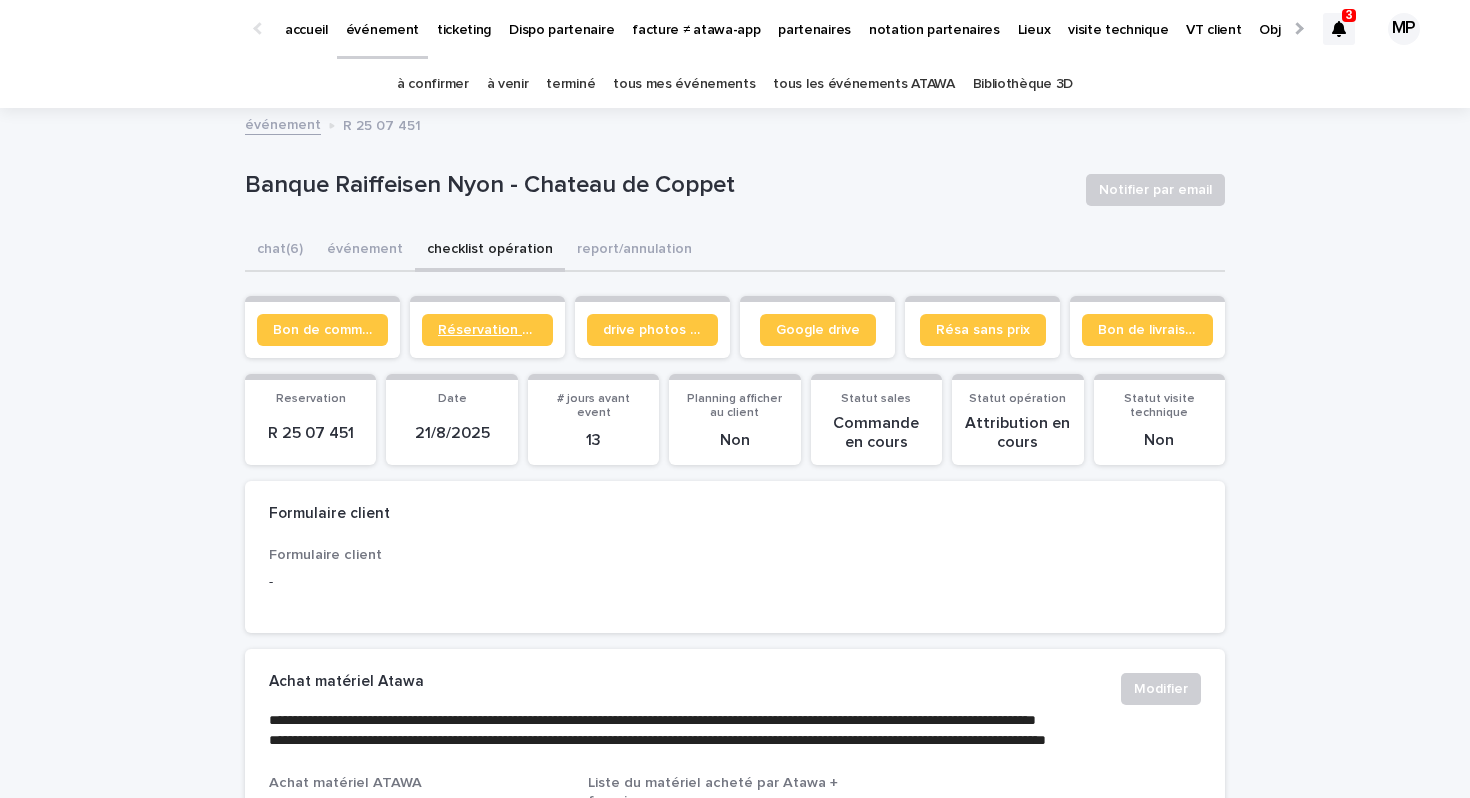 click on "Réservation client" at bounding box center [487, 330] 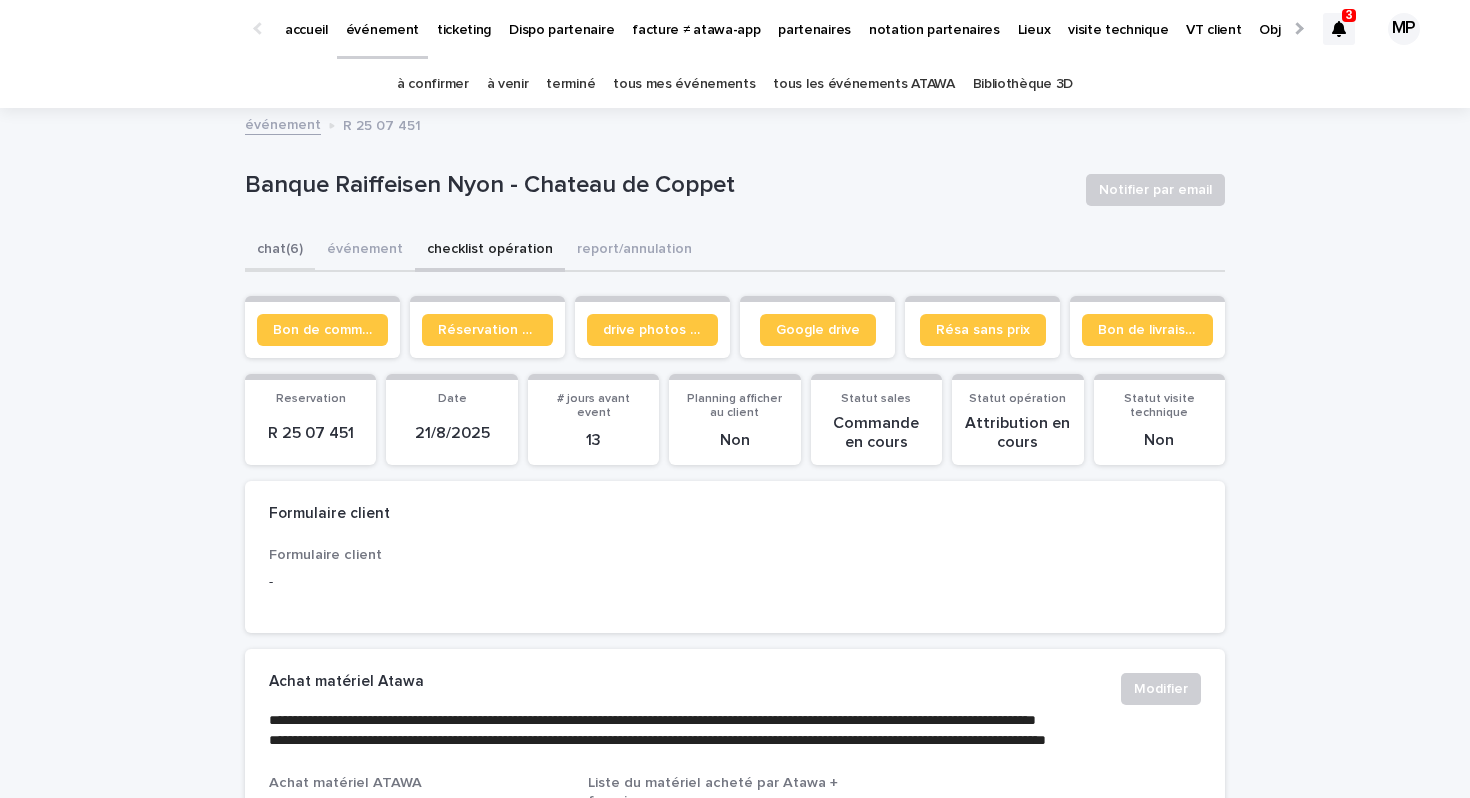 click on "chat  (6)" at bounding box center (280, 251) 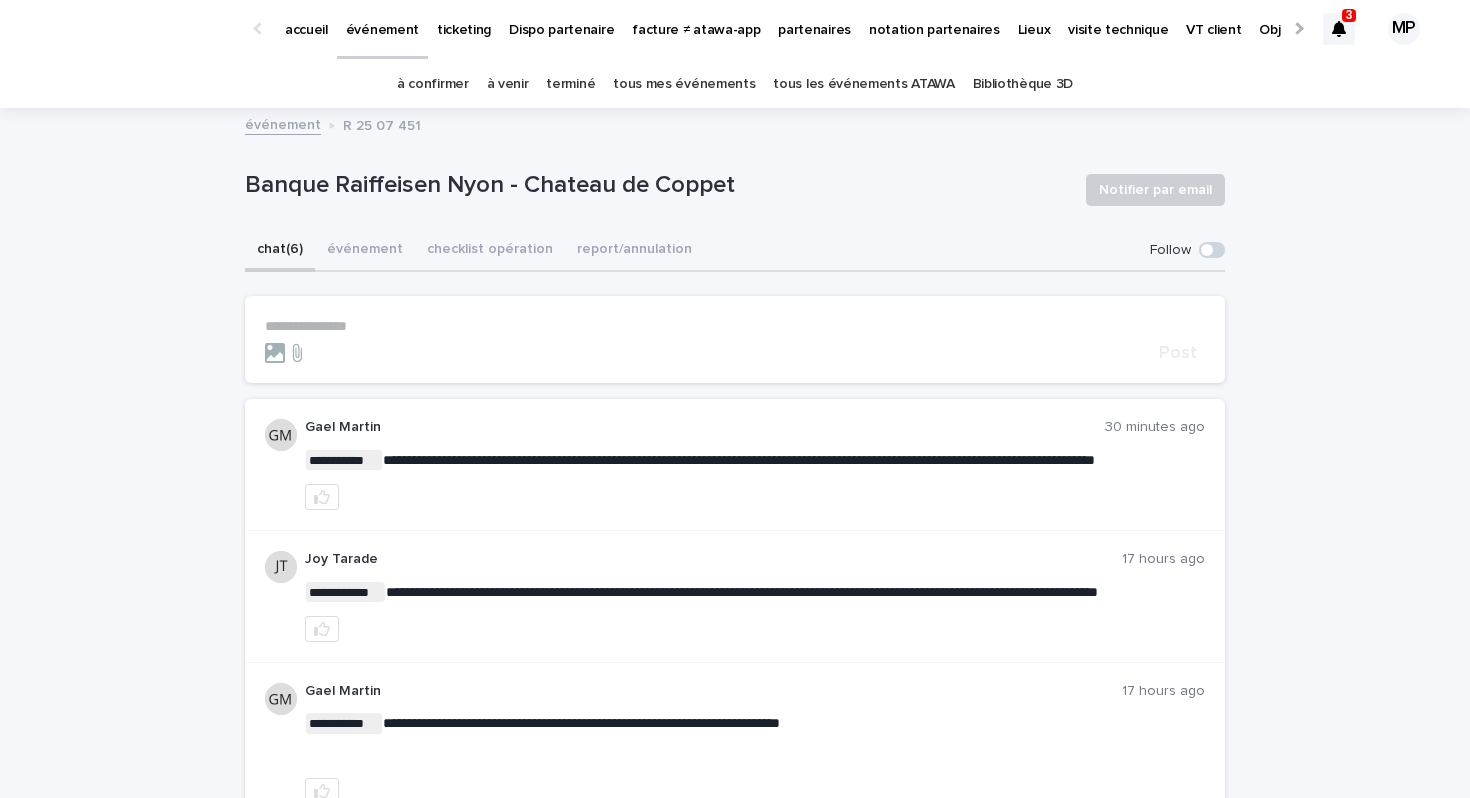 scroll, scrollTop: 993, scrollLeft: 0, axis: vertical 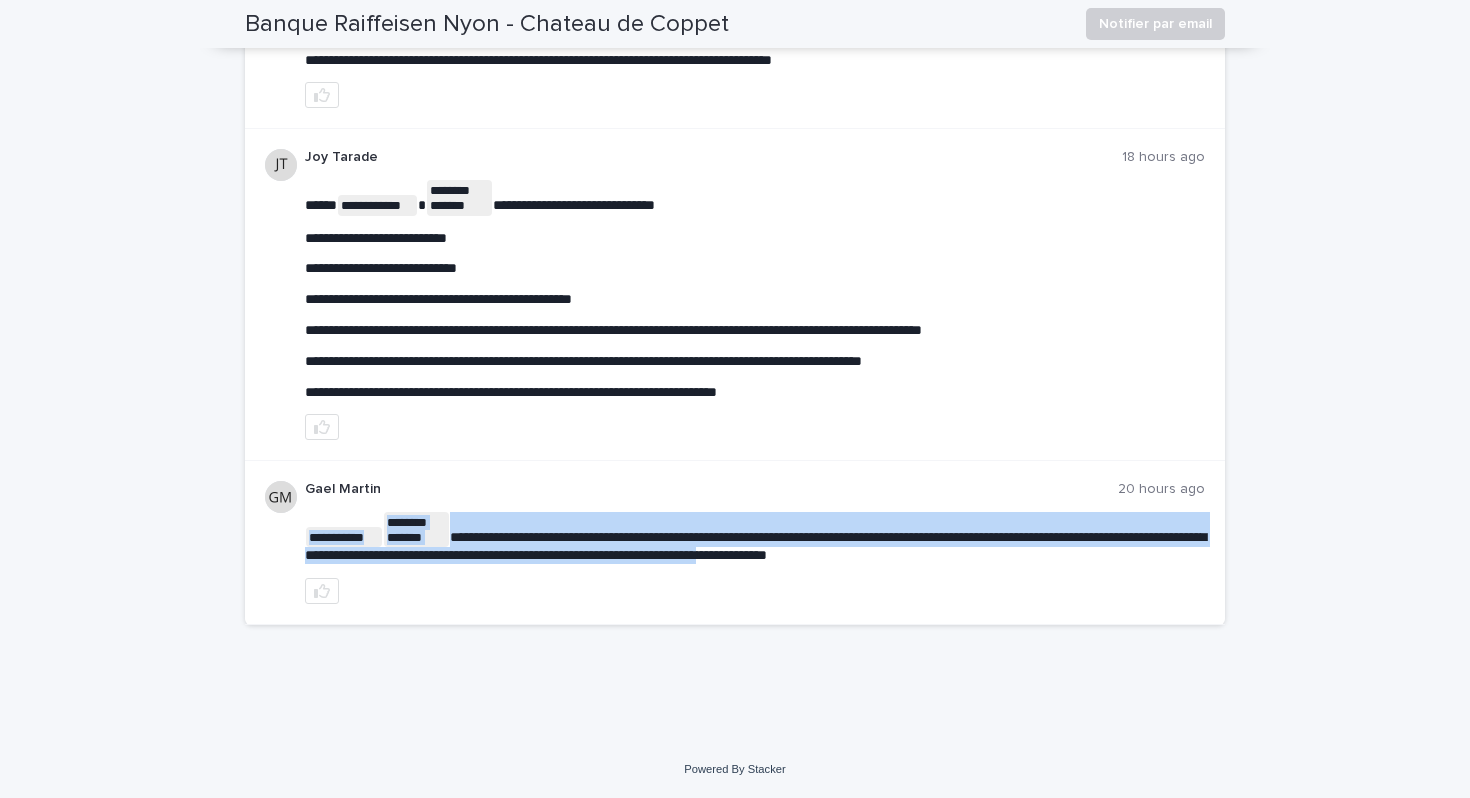 drag, startPoint x: 737, startPoint y: 554, endPoint x: 939, endPoint y: 552, distance: 202.0099 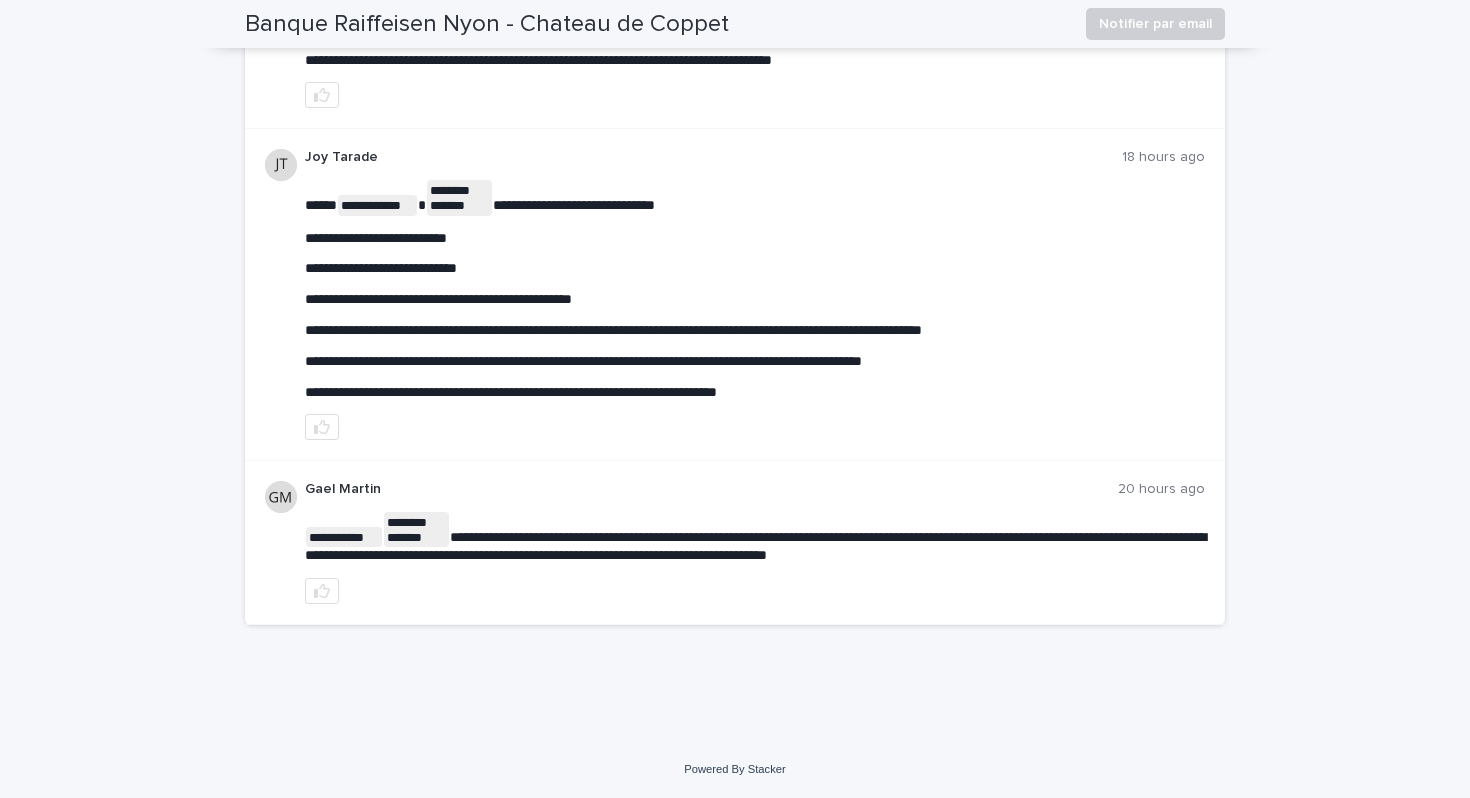 click on "**********" at bounding box center (755, 546) 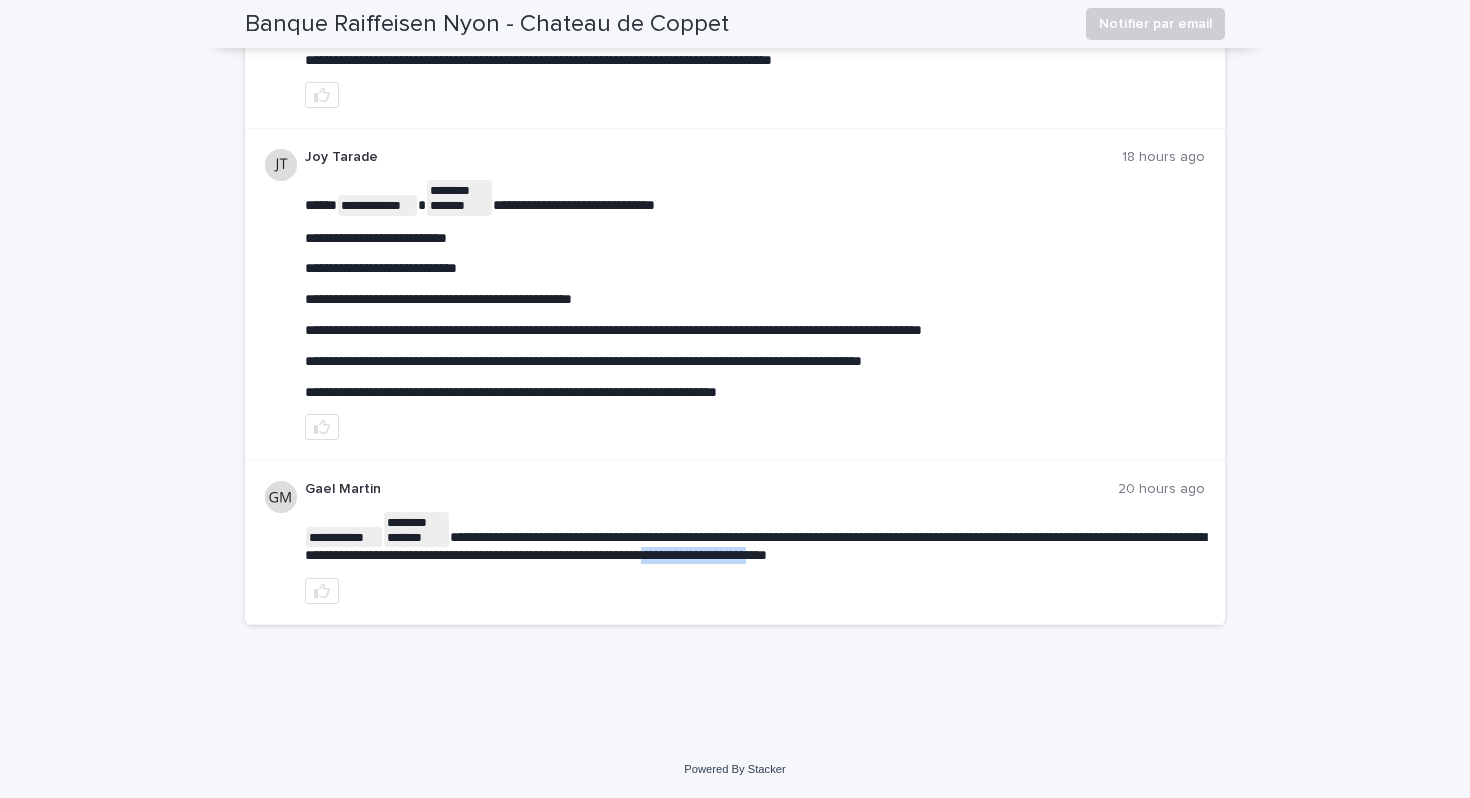 drag, startPoint x: 873, startPoint y: 558, endPoint x: 1001, endPoint y: 558, distance: 128 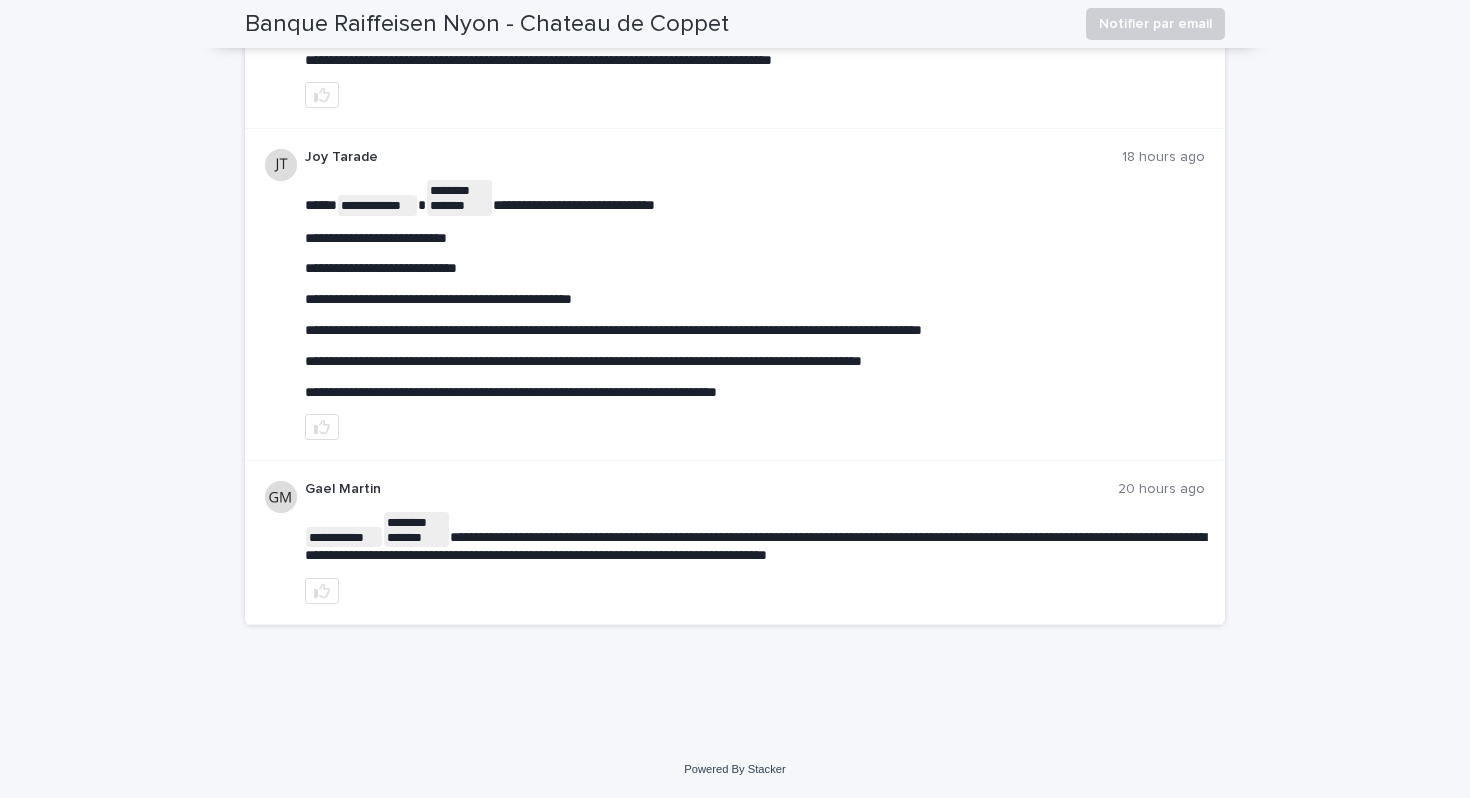 click on "**********" at bounding box center [755, 538] 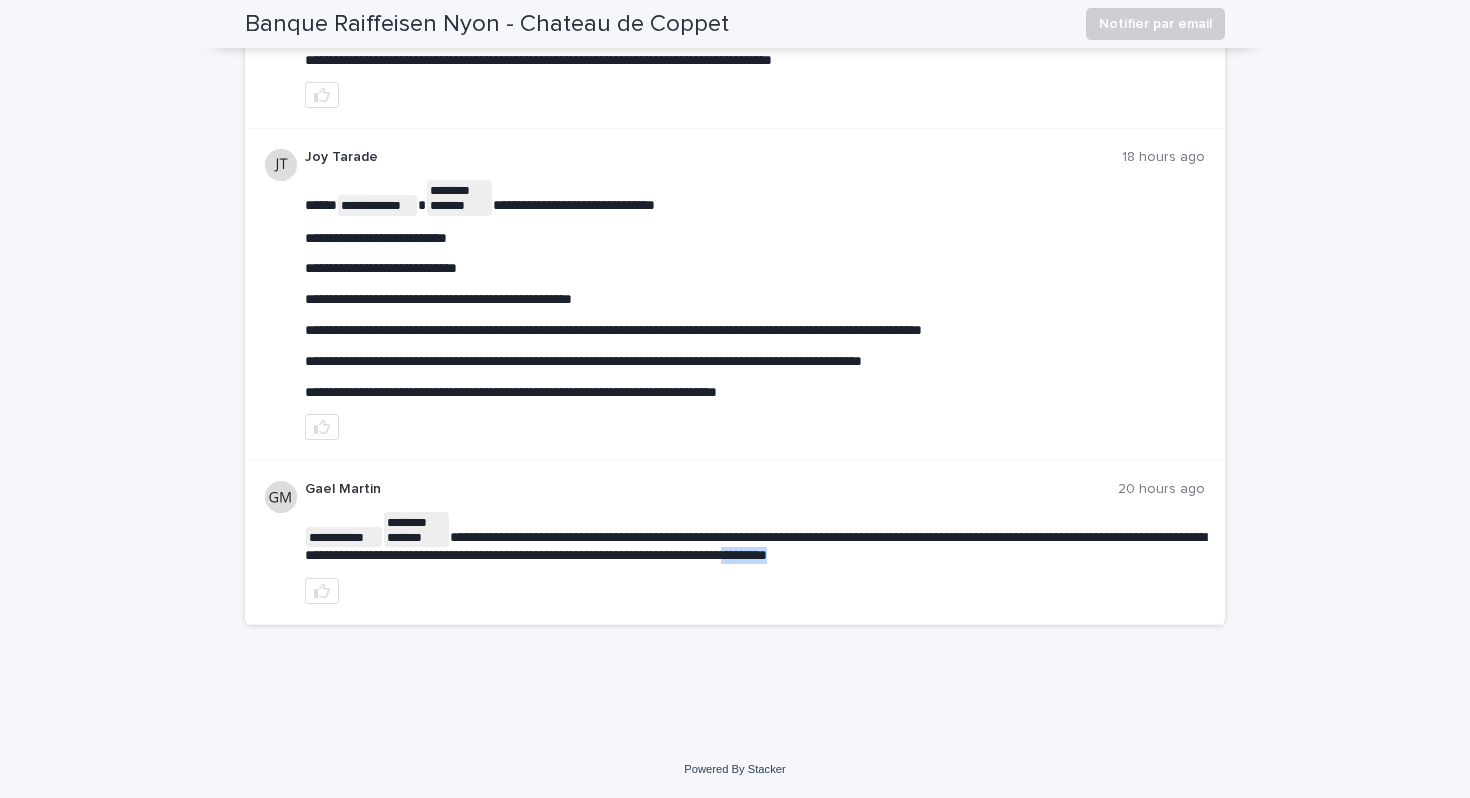 drag, startPoint x: 963, startPoint y: 555, endPoint x: 1068, endPoint y: 555, distance: 105 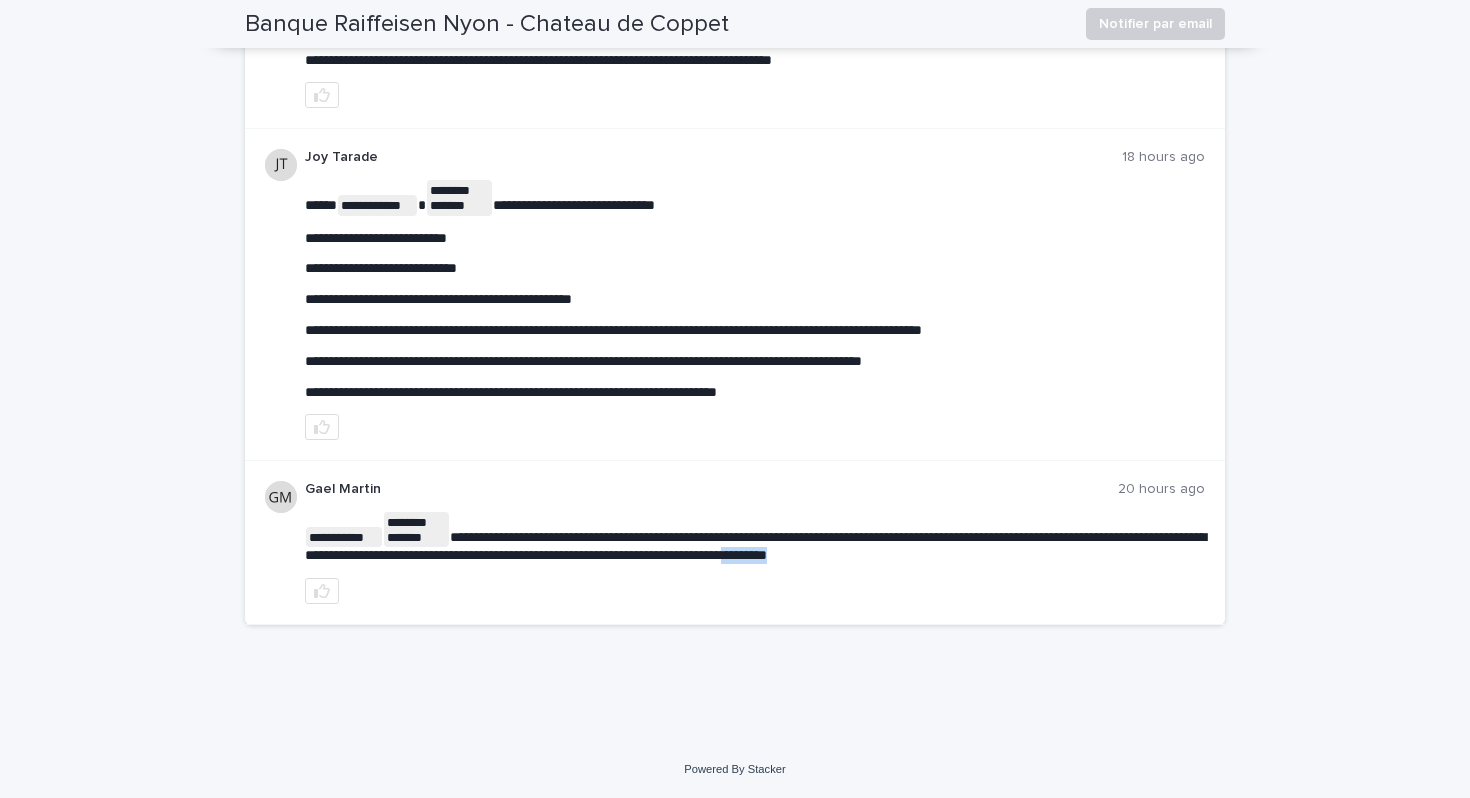 copy on "******" 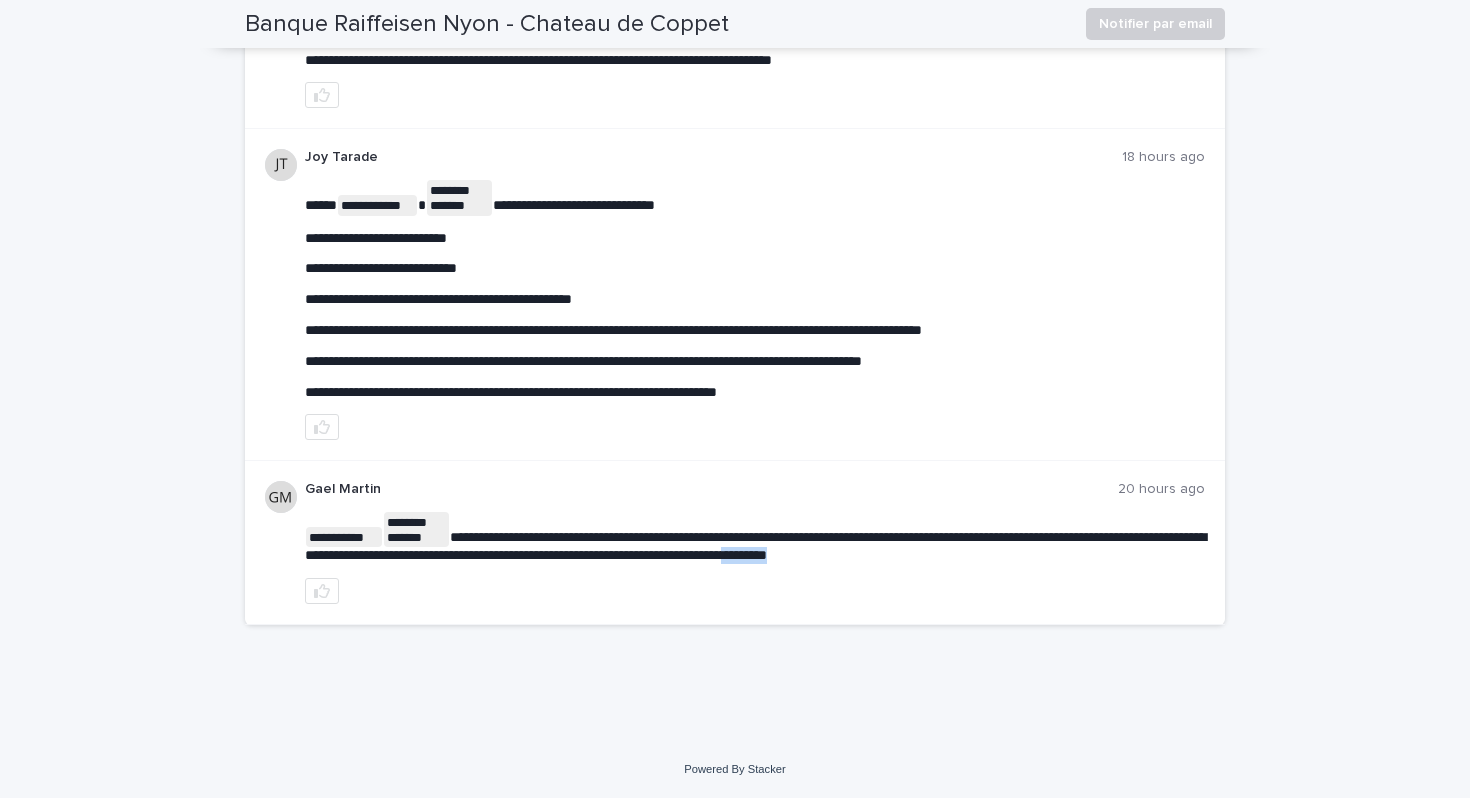click on "**********" at bounding box center (755, 538) 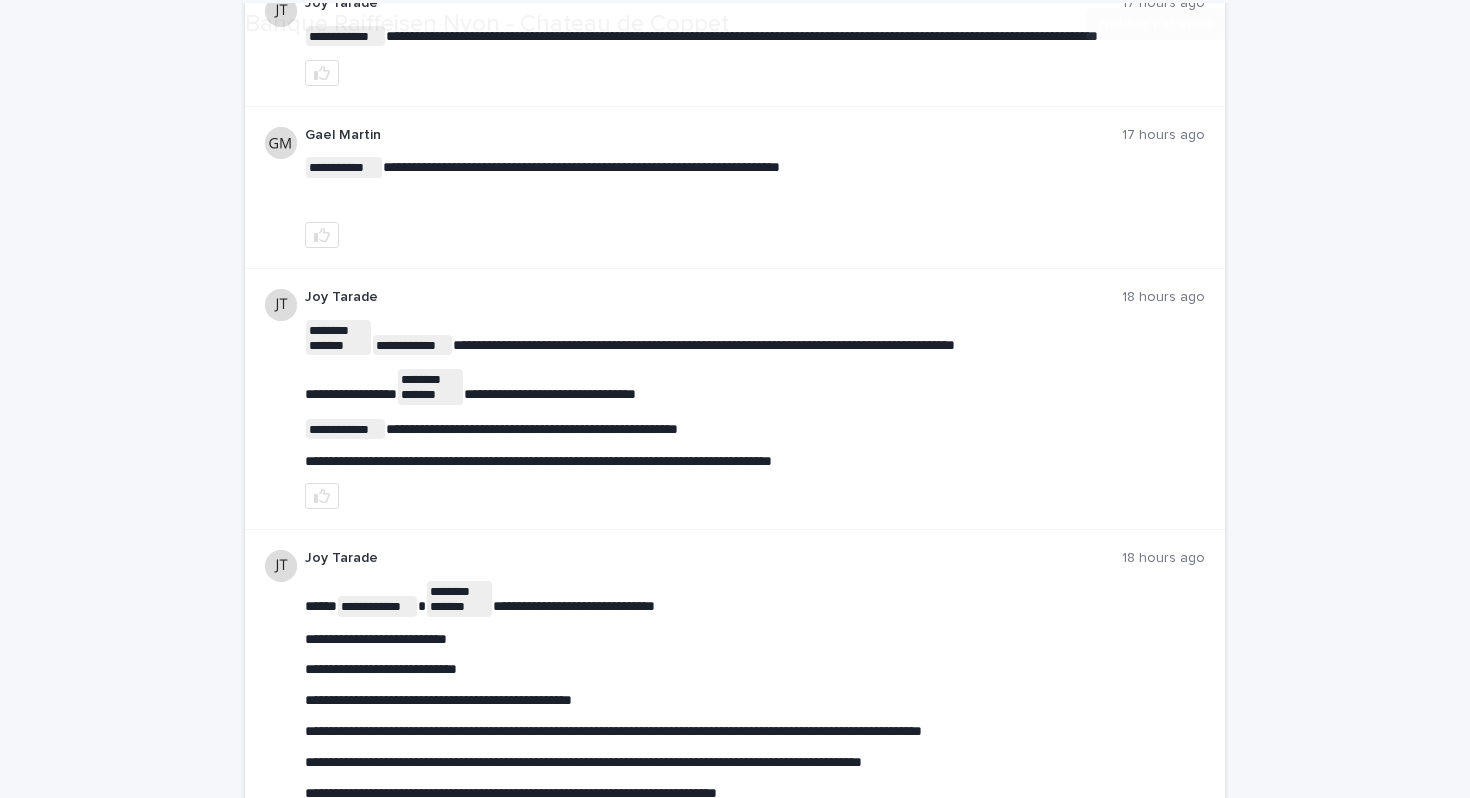 scroll, scrollTop: 993, scrollLeft: 0, axis: vertical 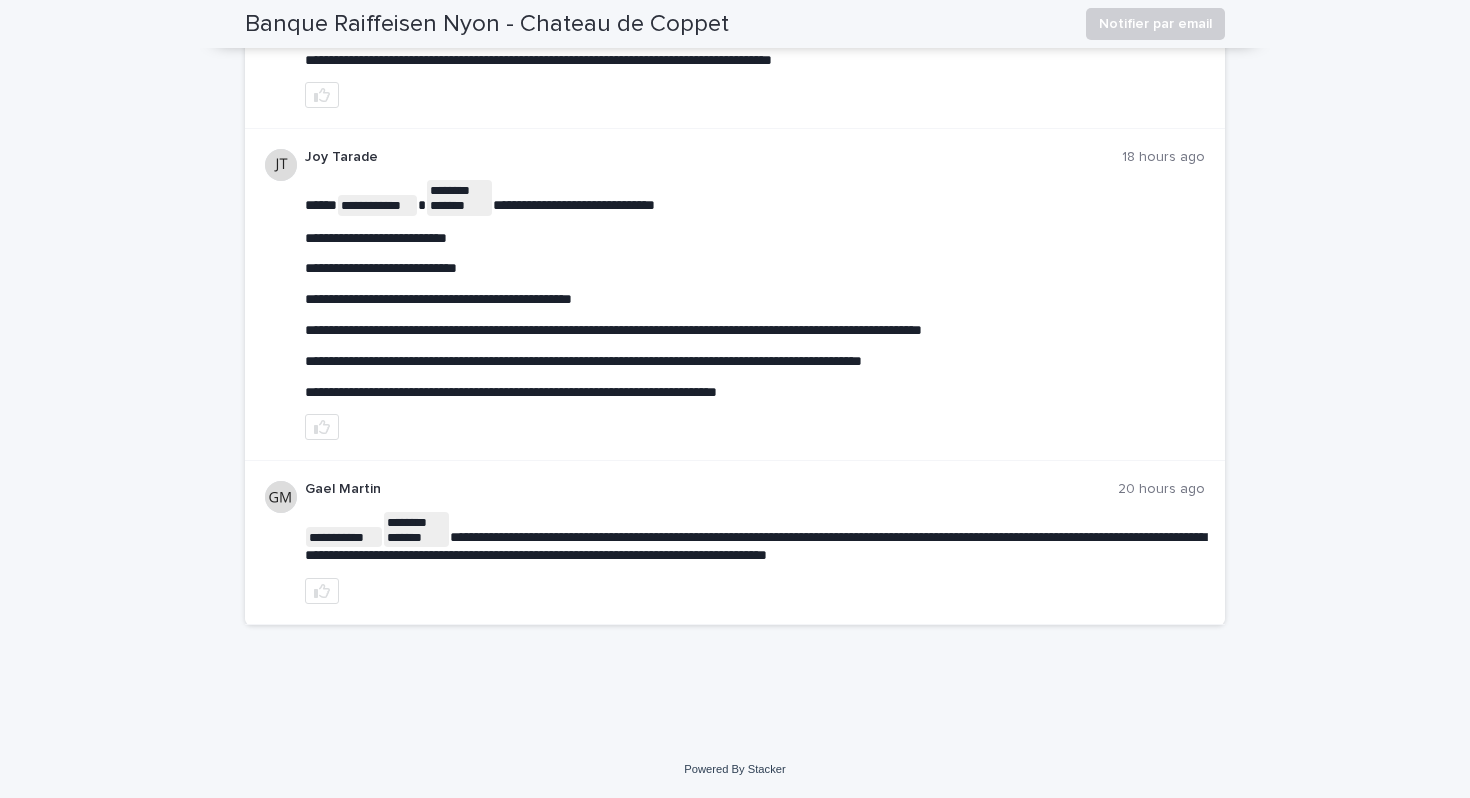 click on "Banque Raiffeisen Nyon - Chateau de Coppet" at bounding box center [487, 24] 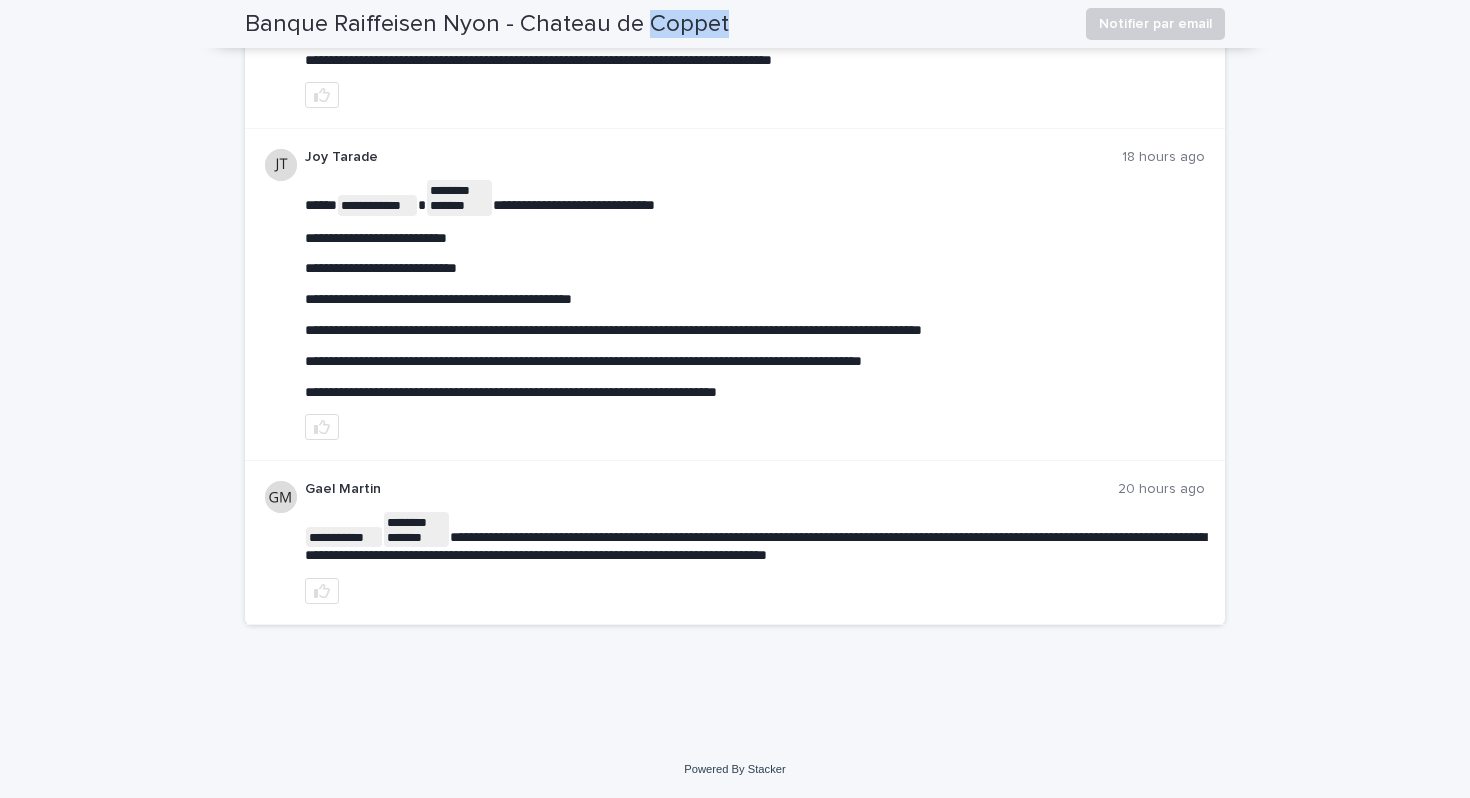 click on "Banque Raiffeisen Nyon - Chateau de Coppet" at bounding box center (487, 24) 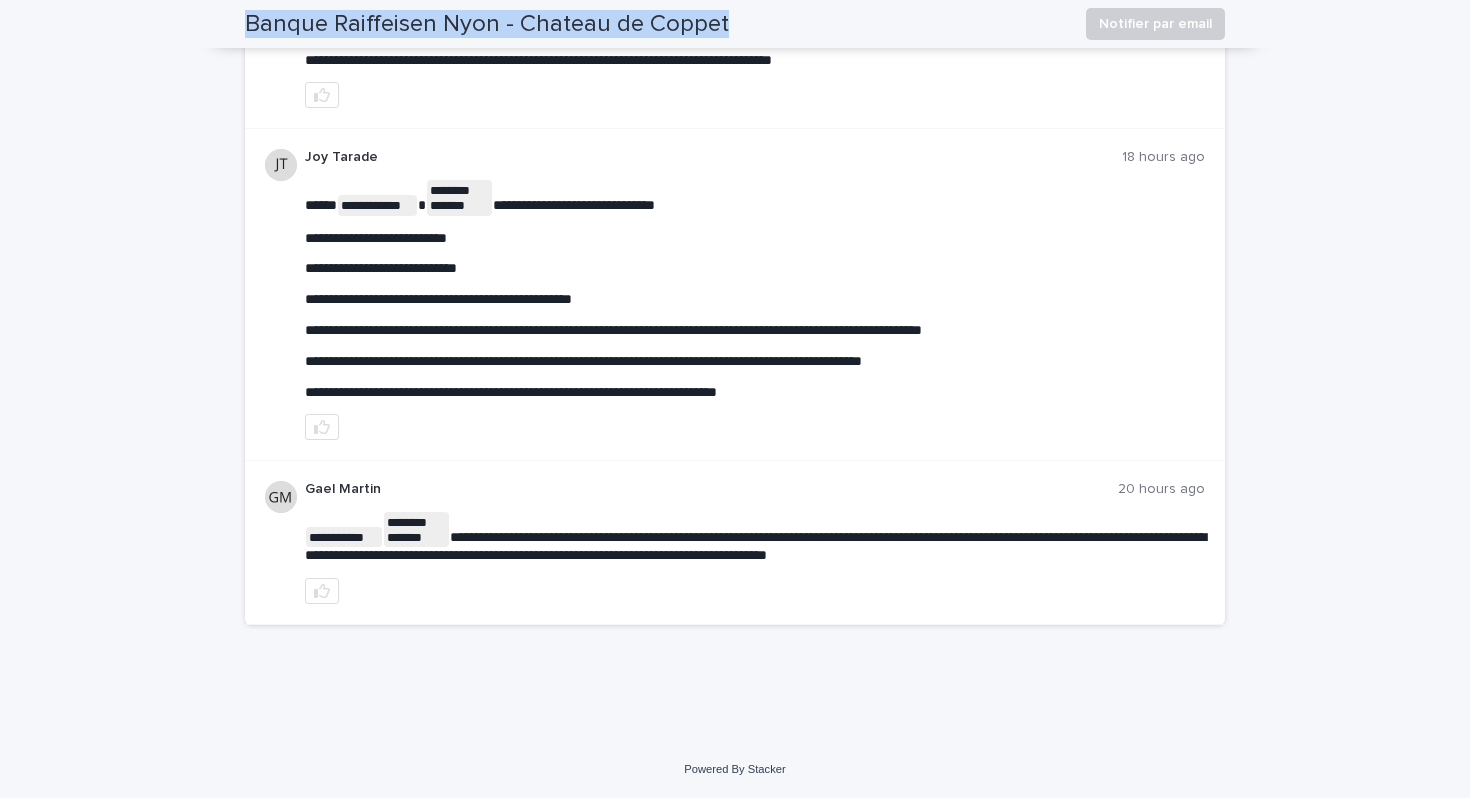click on "Banque Raiffeisen Nyon - Chateau de Coppet" at bounding box center [487, 24] 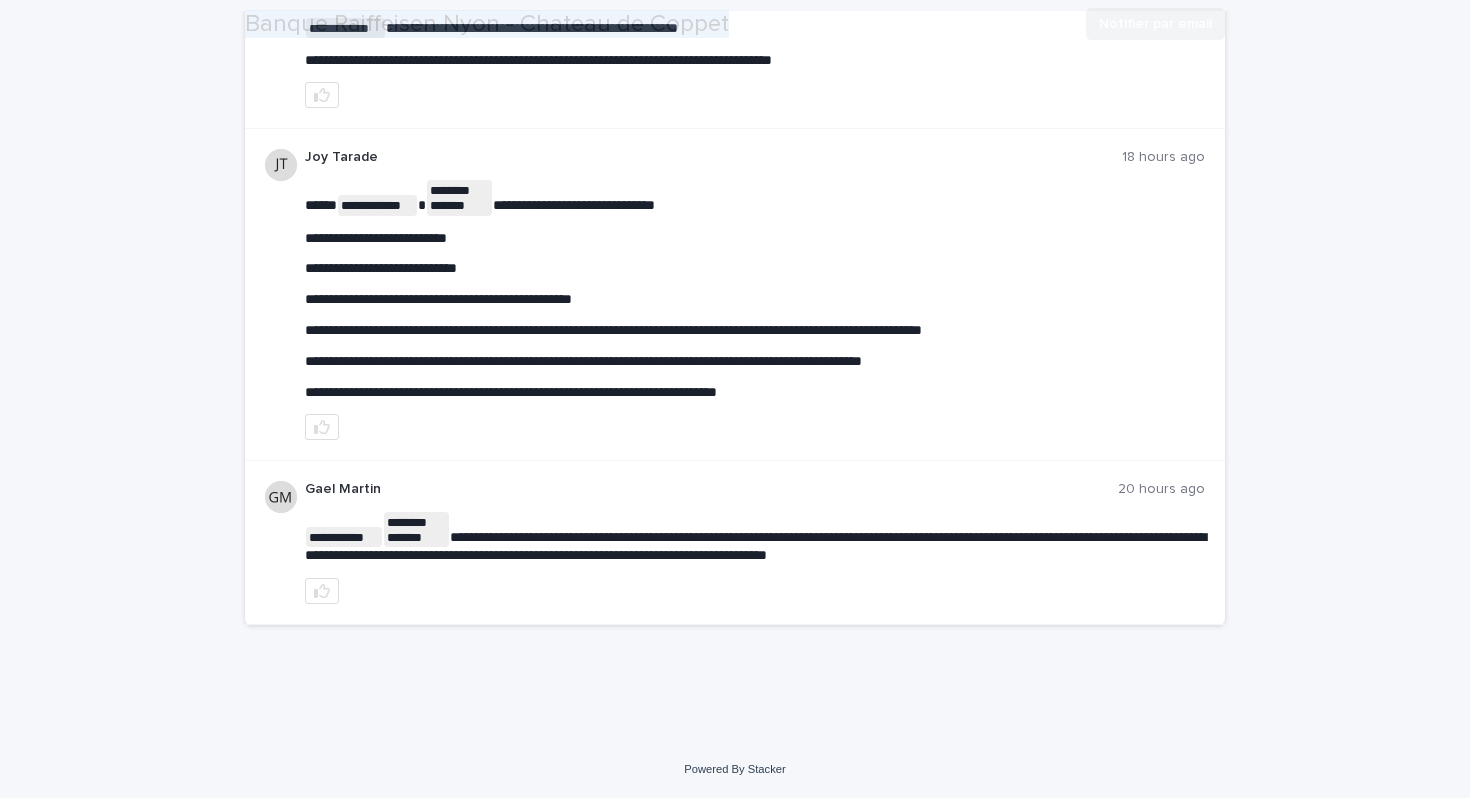 scroll, scrollTop: 993, scrollLeft: 0, axis: vertical 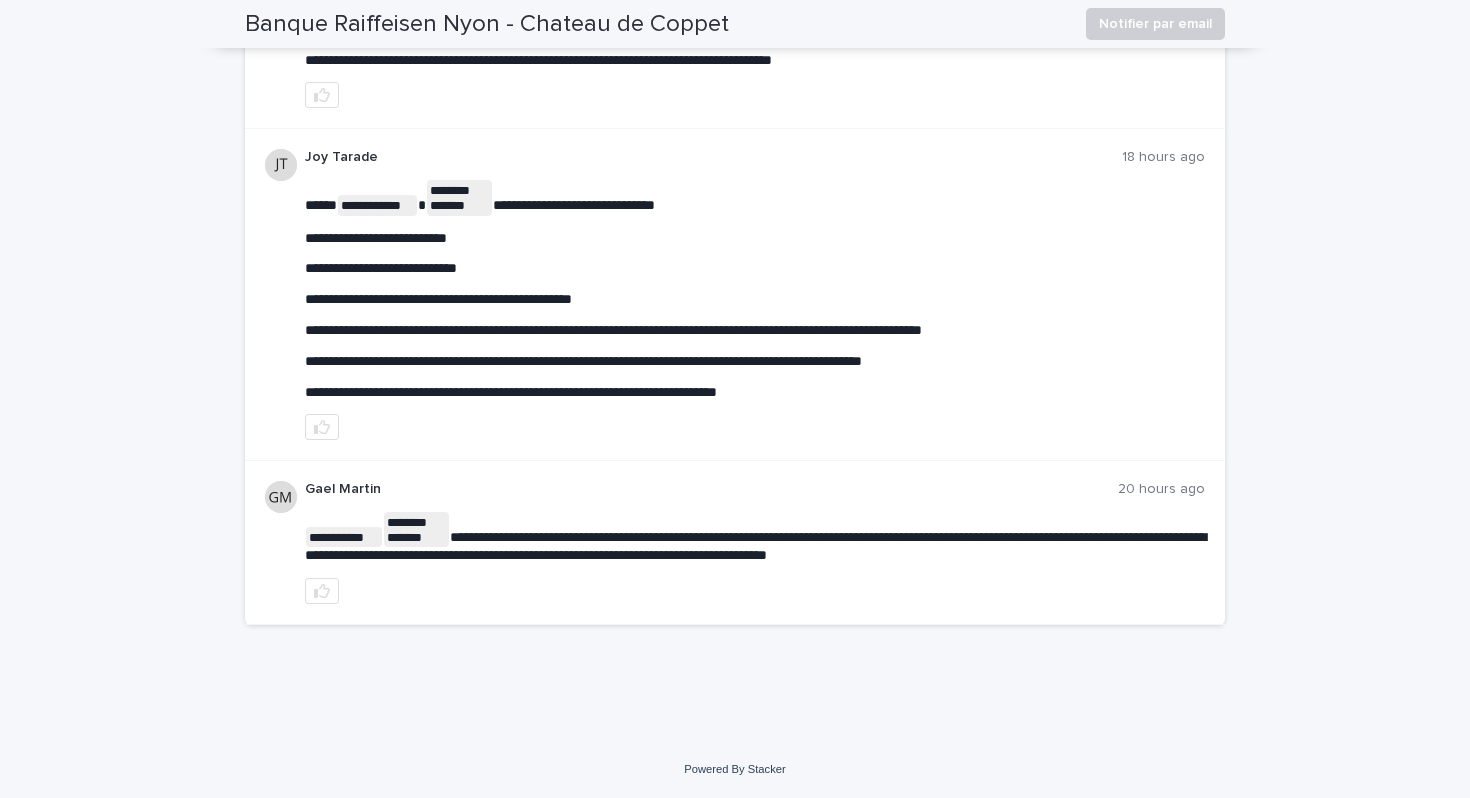 click on "**********" at bounding box center [735, 295] 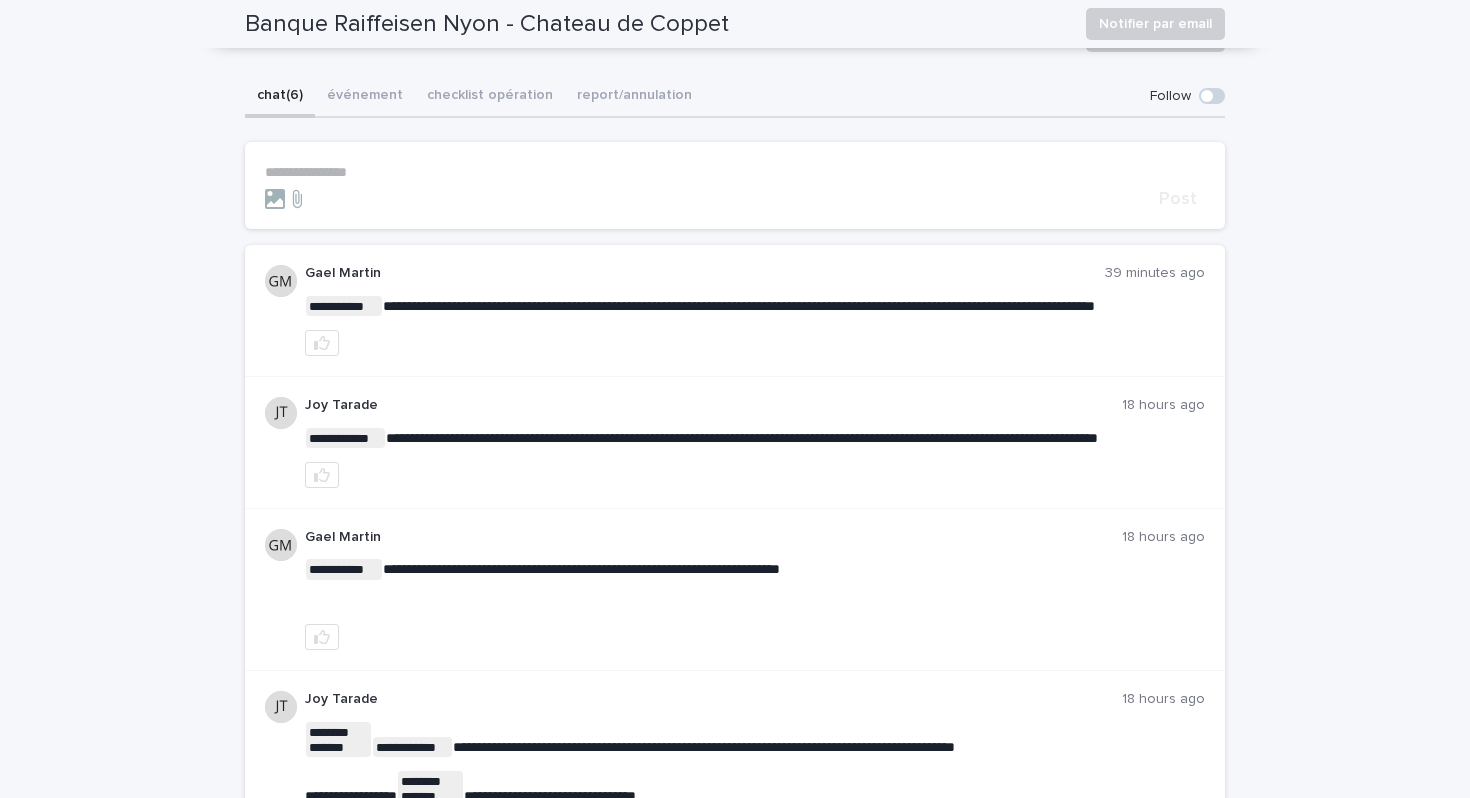 scroll, scrollTop: 0, scrollLeft: 0, axis: both 